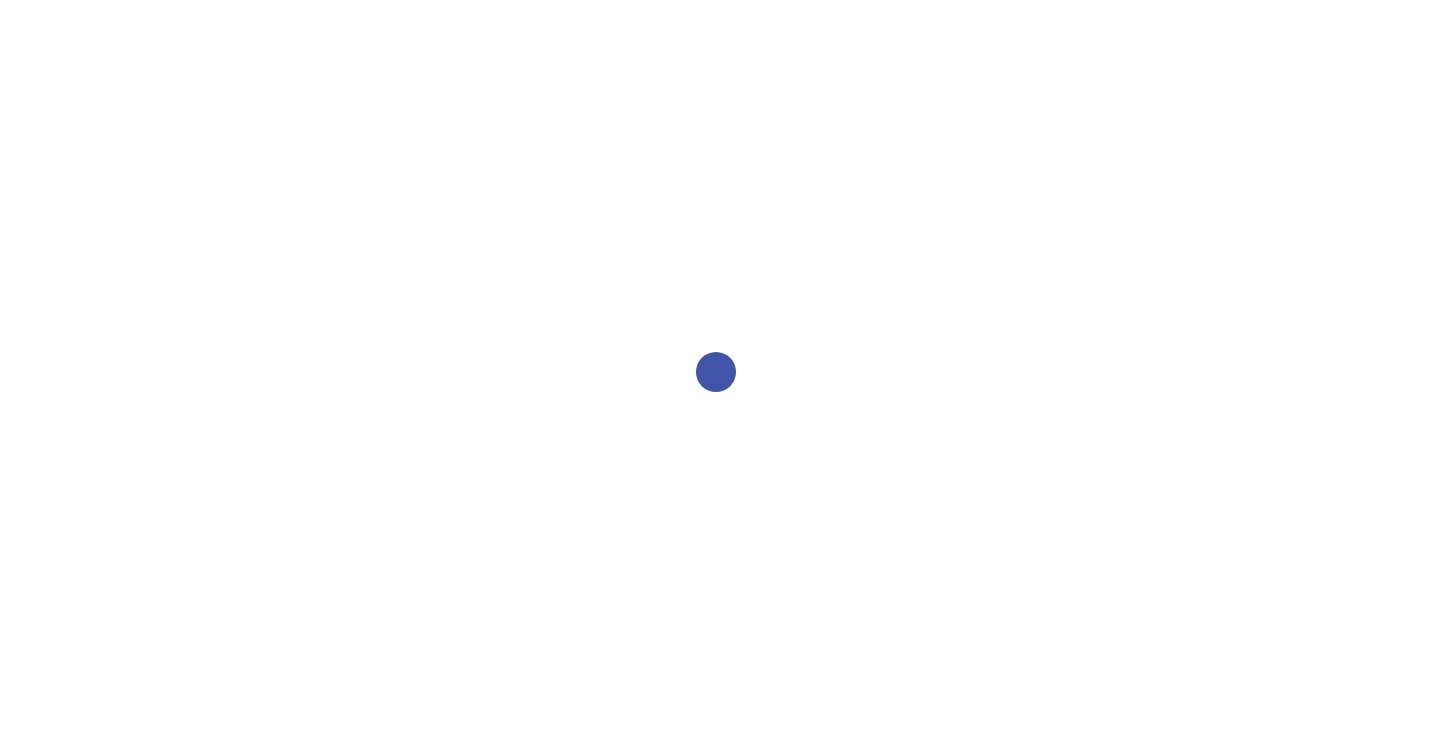 scroll, scrollTop: 0, scrollLeft: 0, axis: both 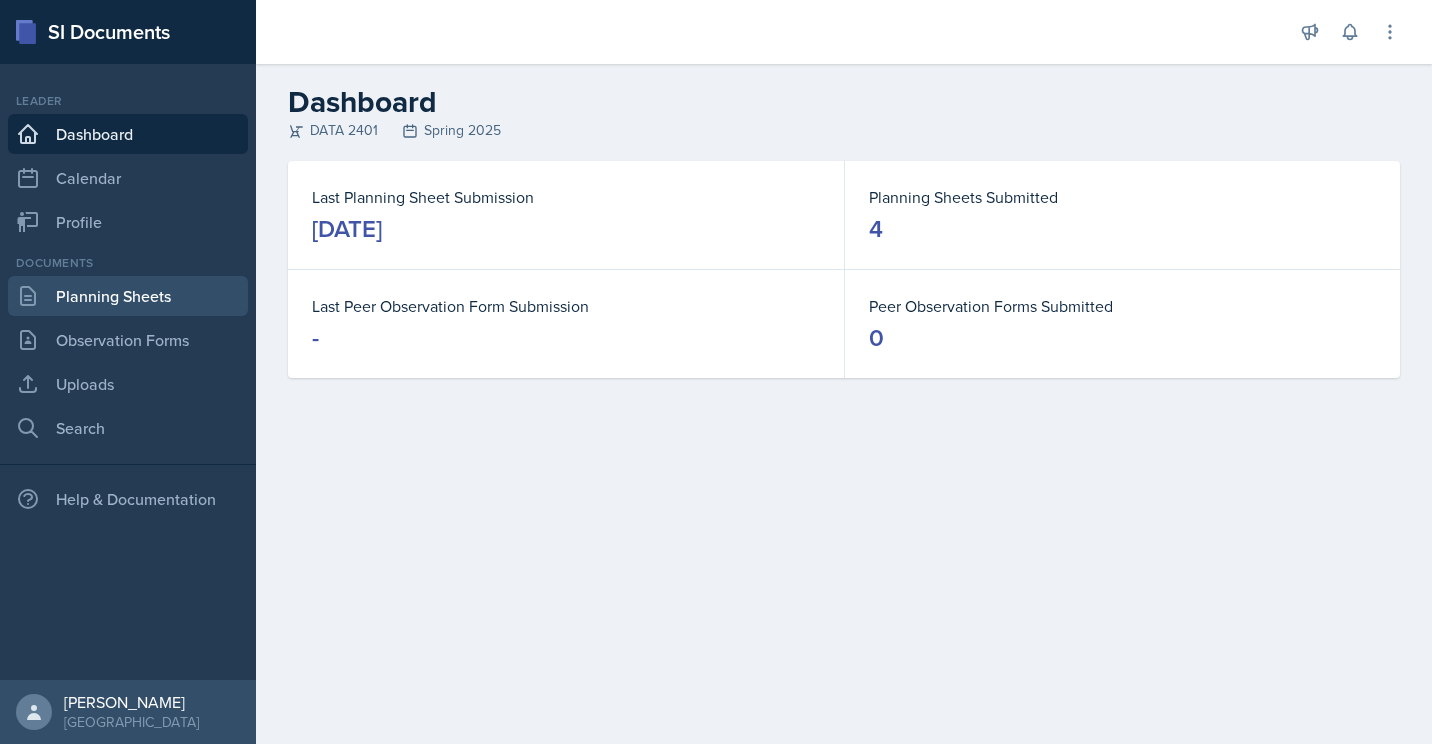 click on "Planning Sheets" at bounding box center [128, 296] 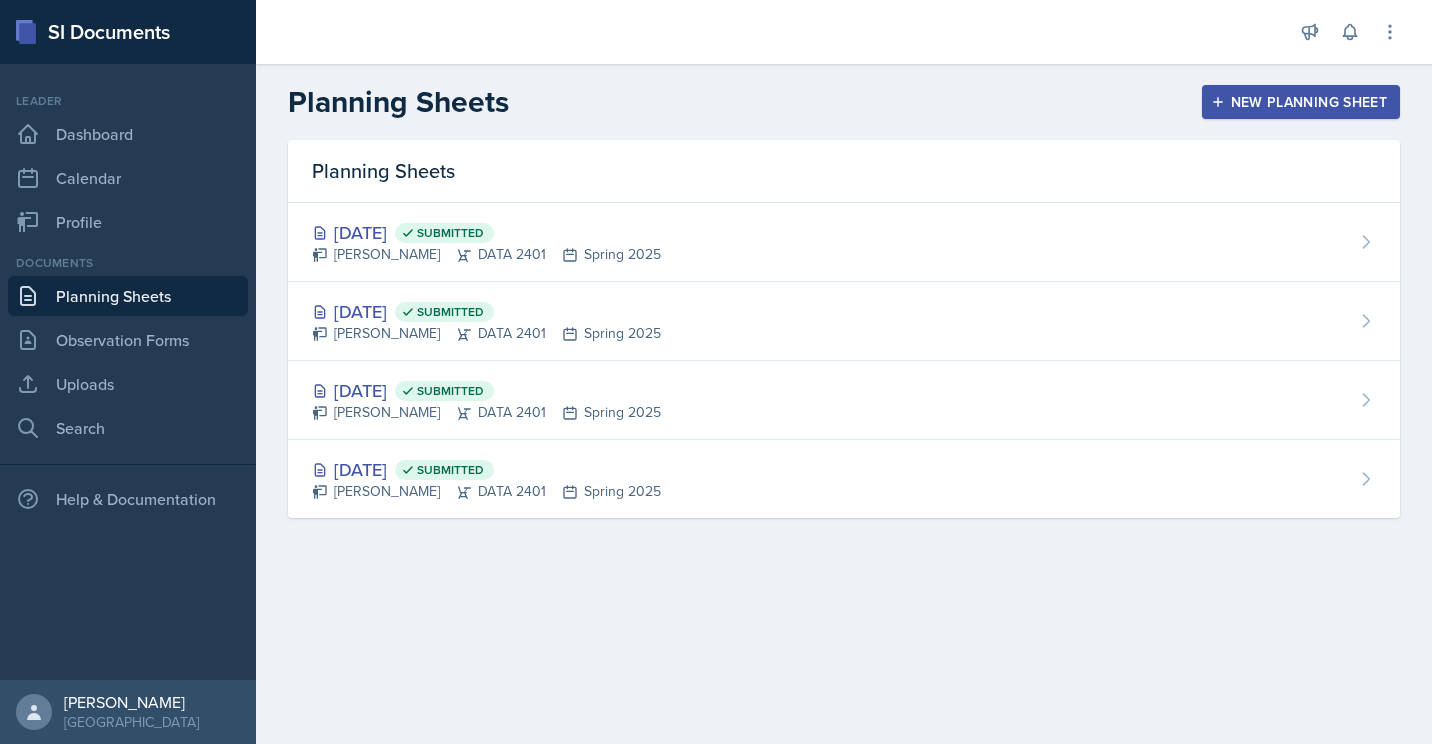 click 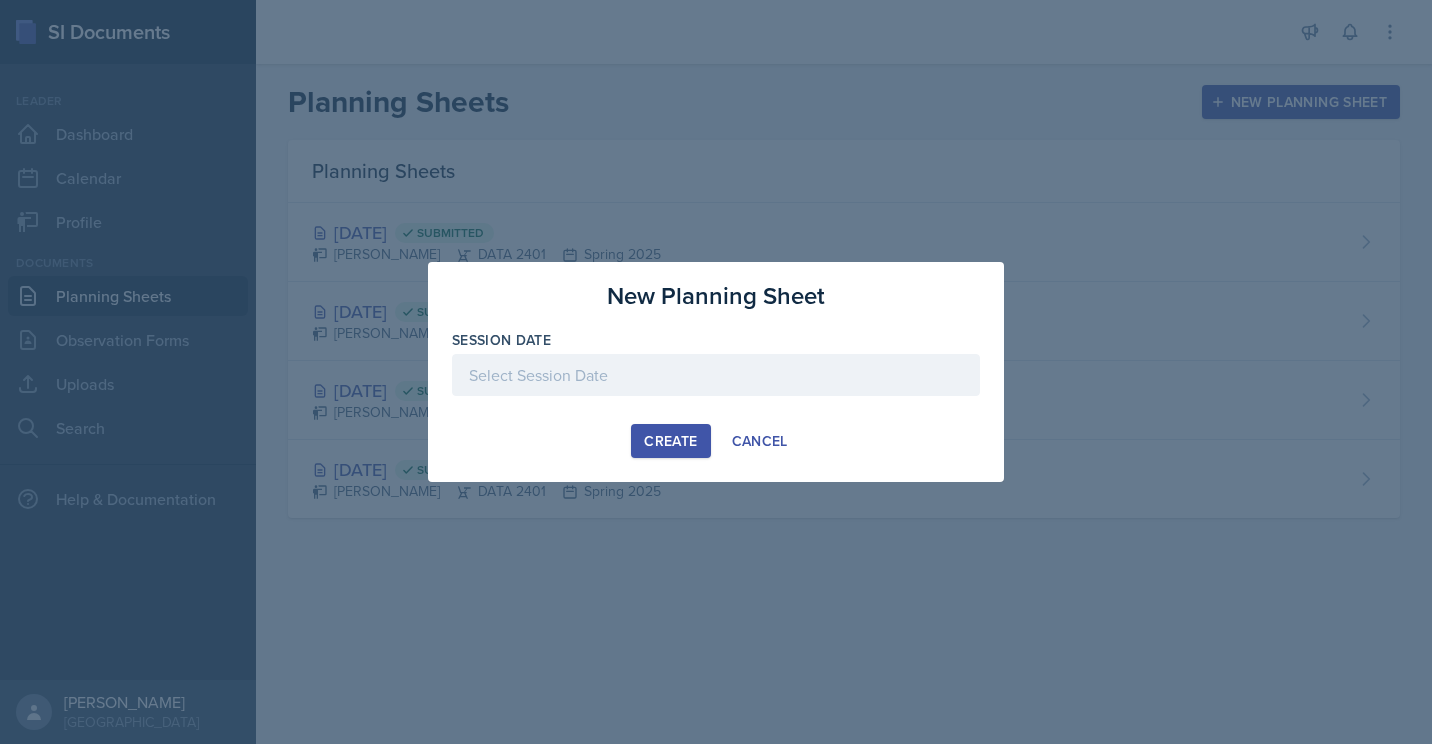 click at bounding box center (716, 375) 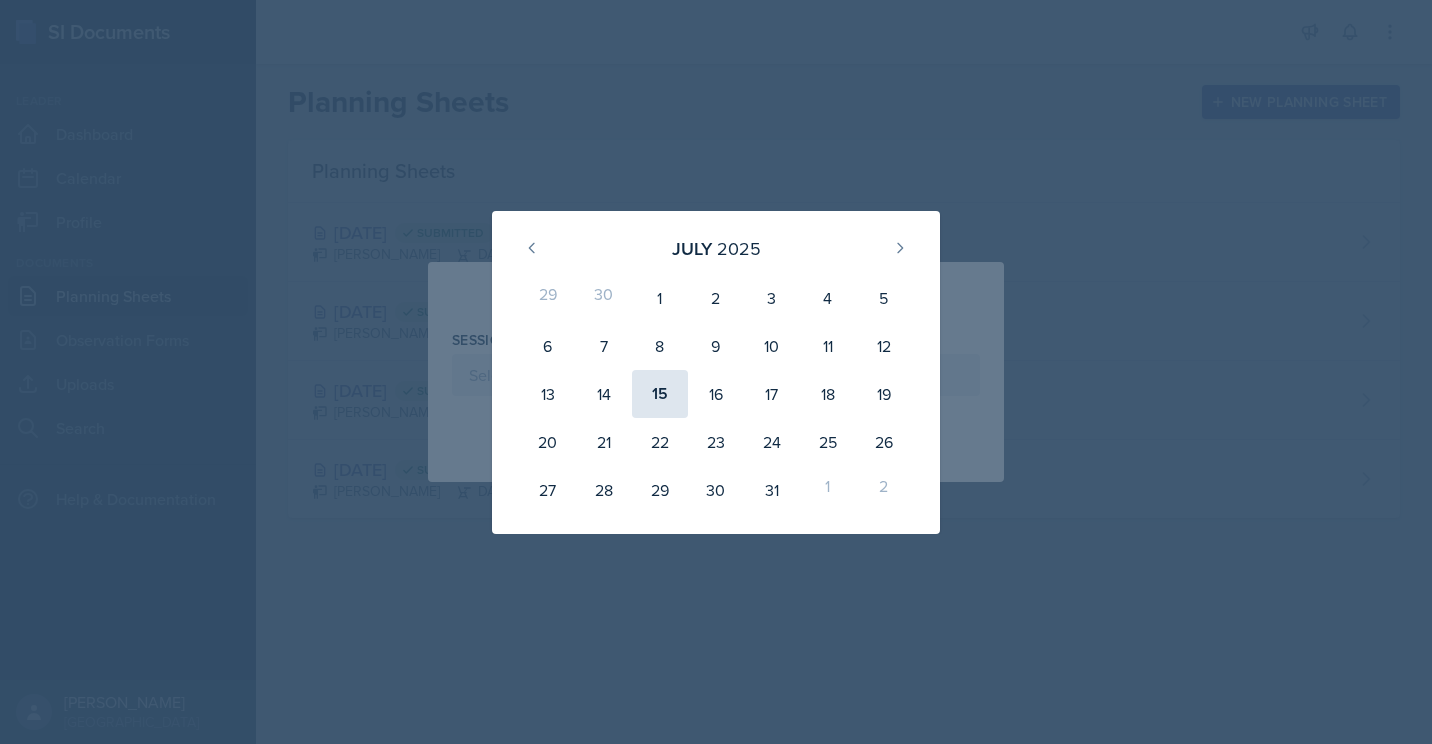click on "15" at bounding box center [660, 394] 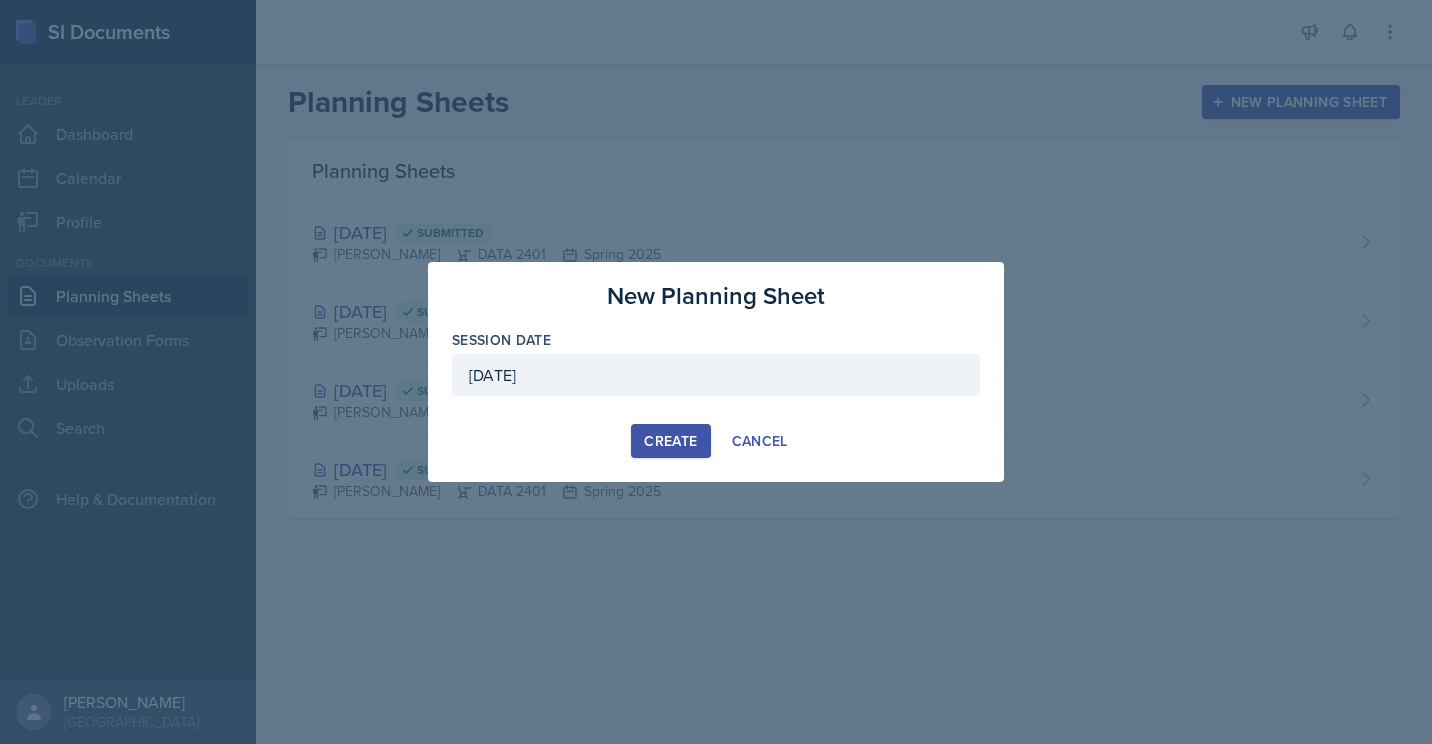 click on "Create" at bounding box center (670, 441) 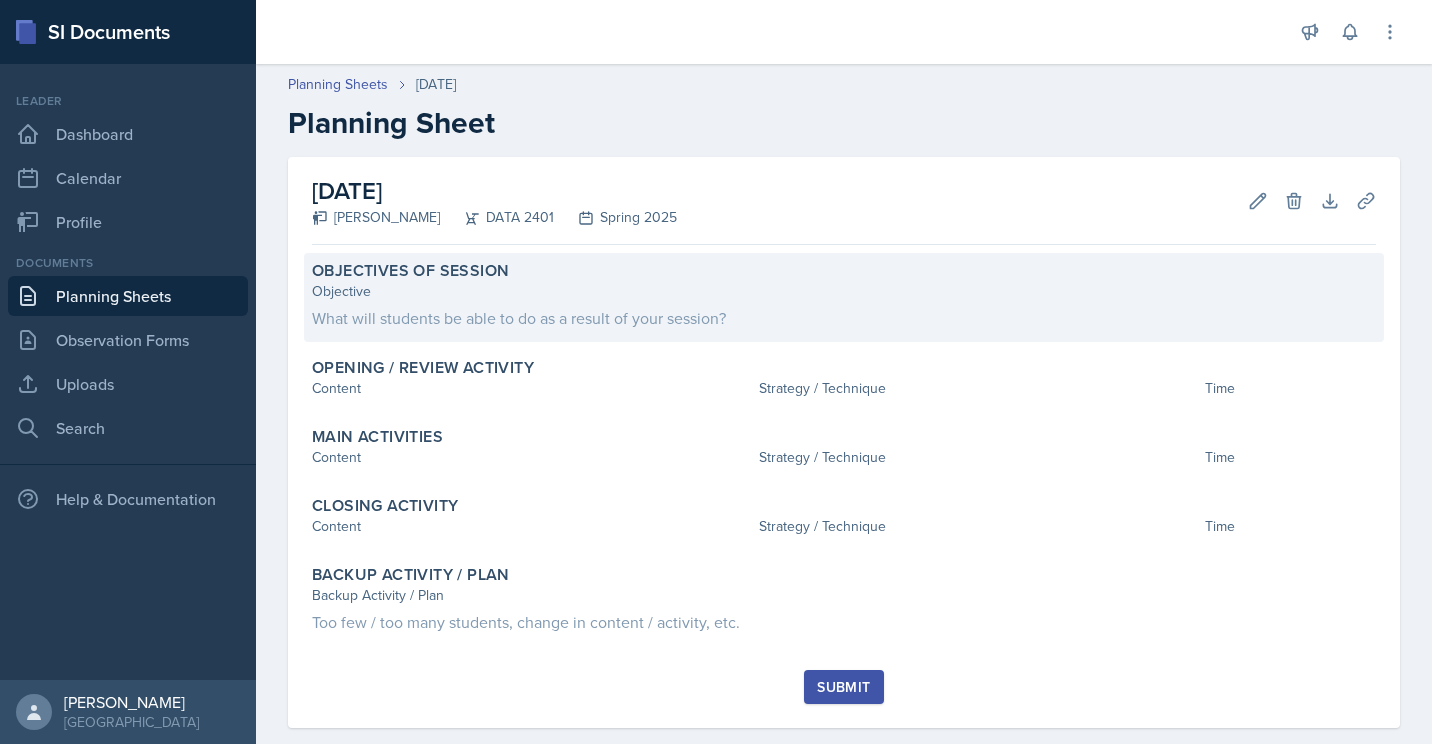 click on "Objectives of Session   Objective   What will students be able to do as a result of your session?" at bounding box center [844, 297] 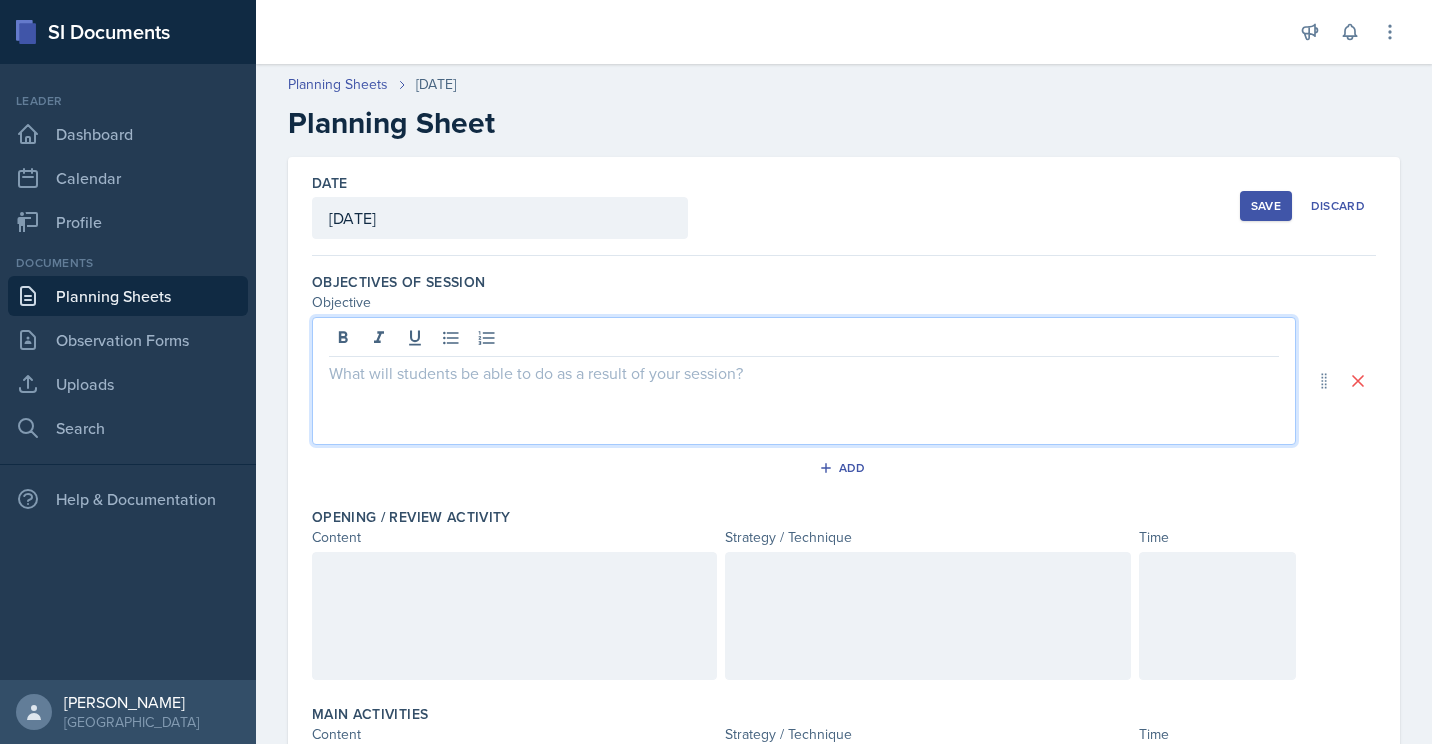 click at bounding box center [804, 381] 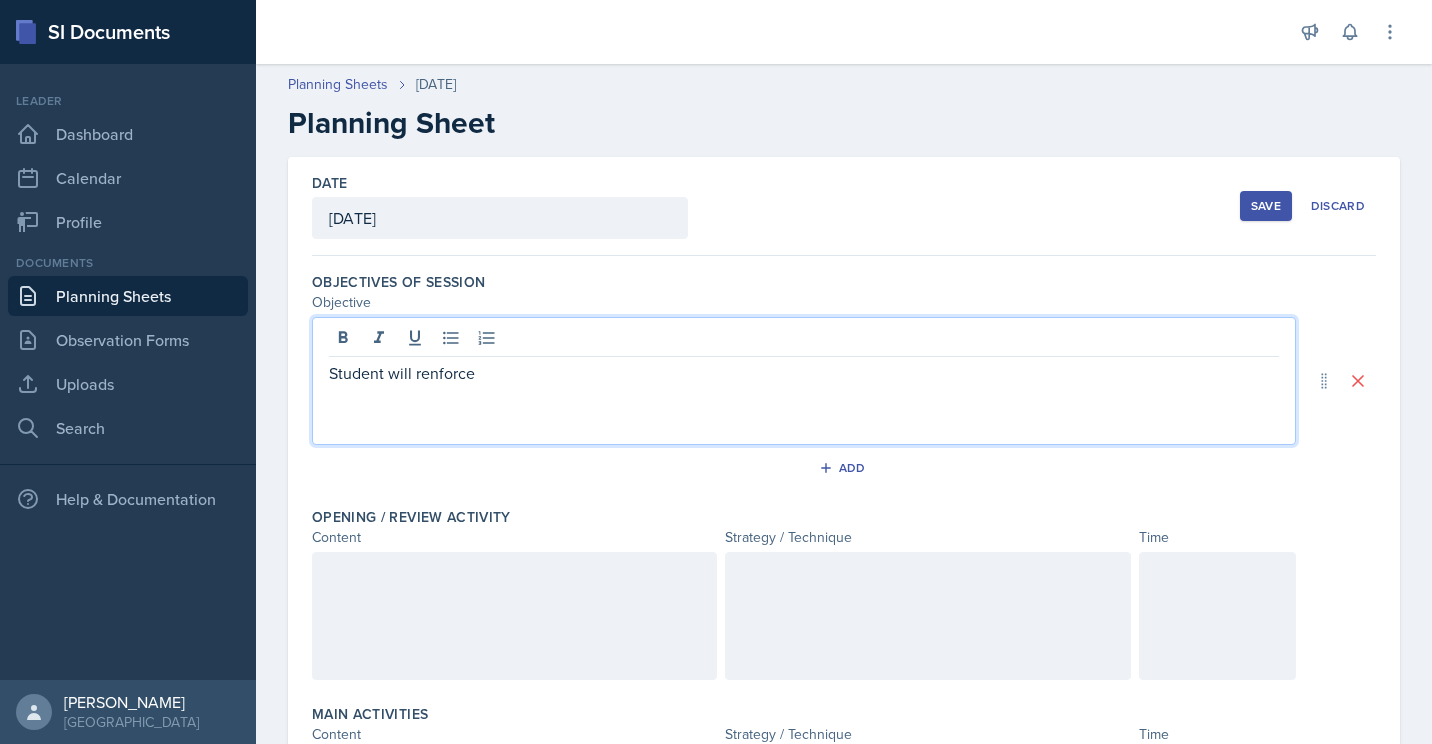 drag, startPoint x: 441, startPoint y: 375, endPoint x: 666, endPoint y: 395, distance: 225.88715 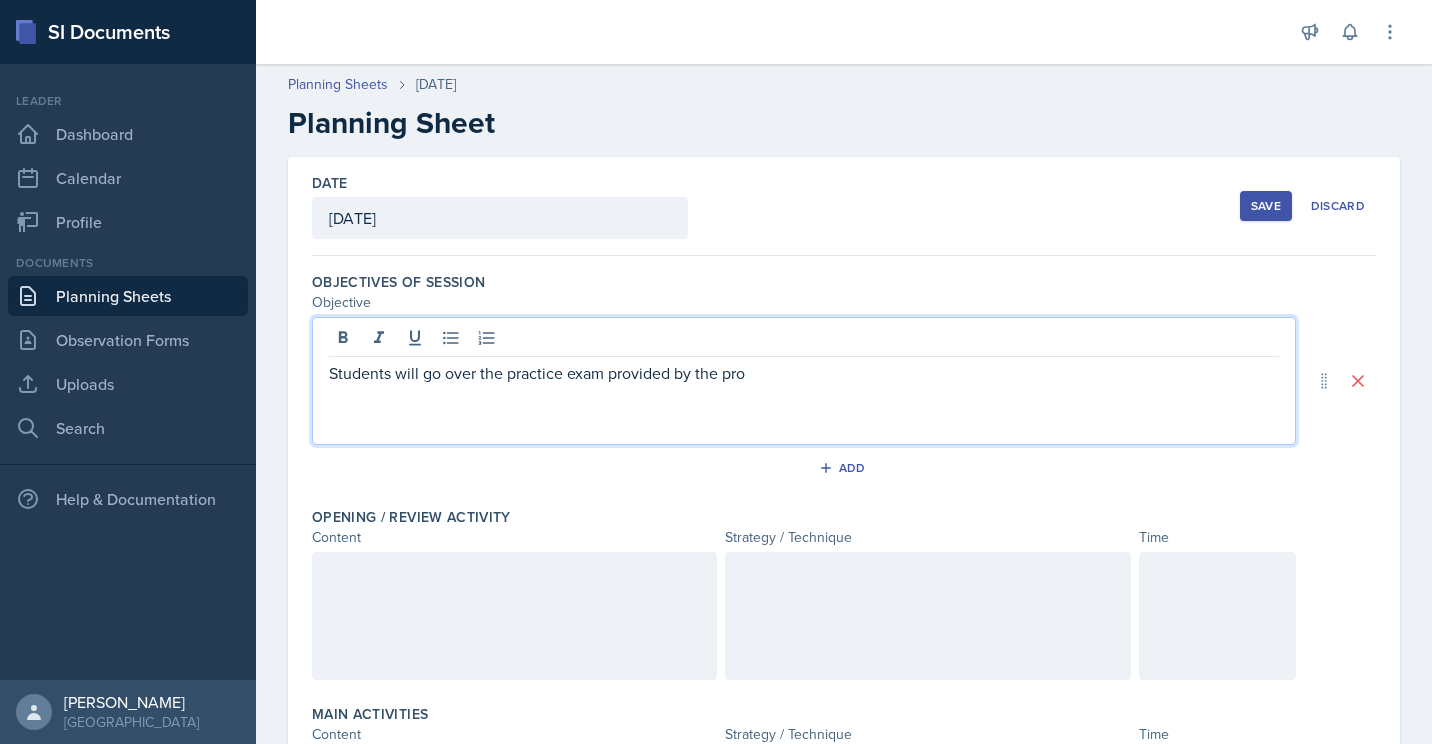 click on "Students will go over the practice exam provided by the pro" at bounding box center [804, 373] 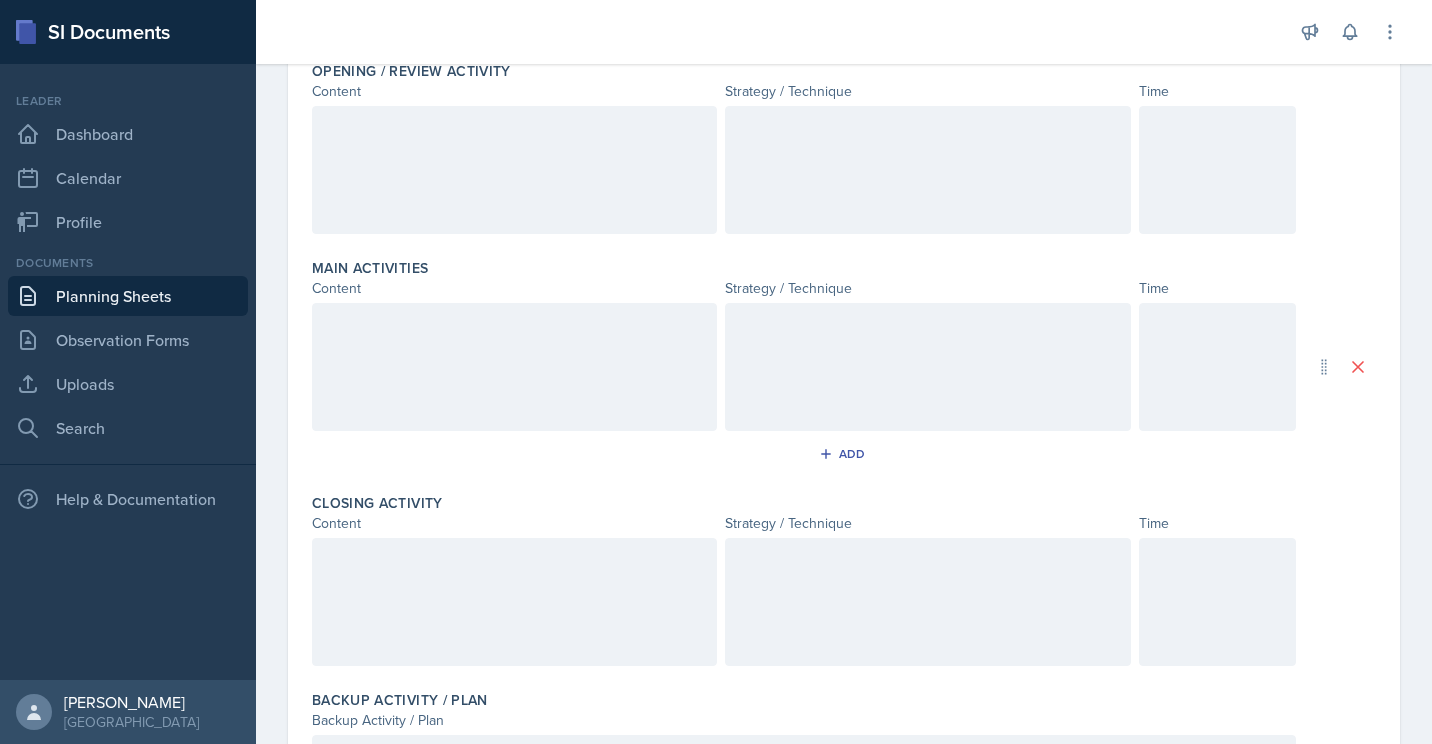 scroll, scrollTop: 445, scrollLeft: 0, axis: vertical 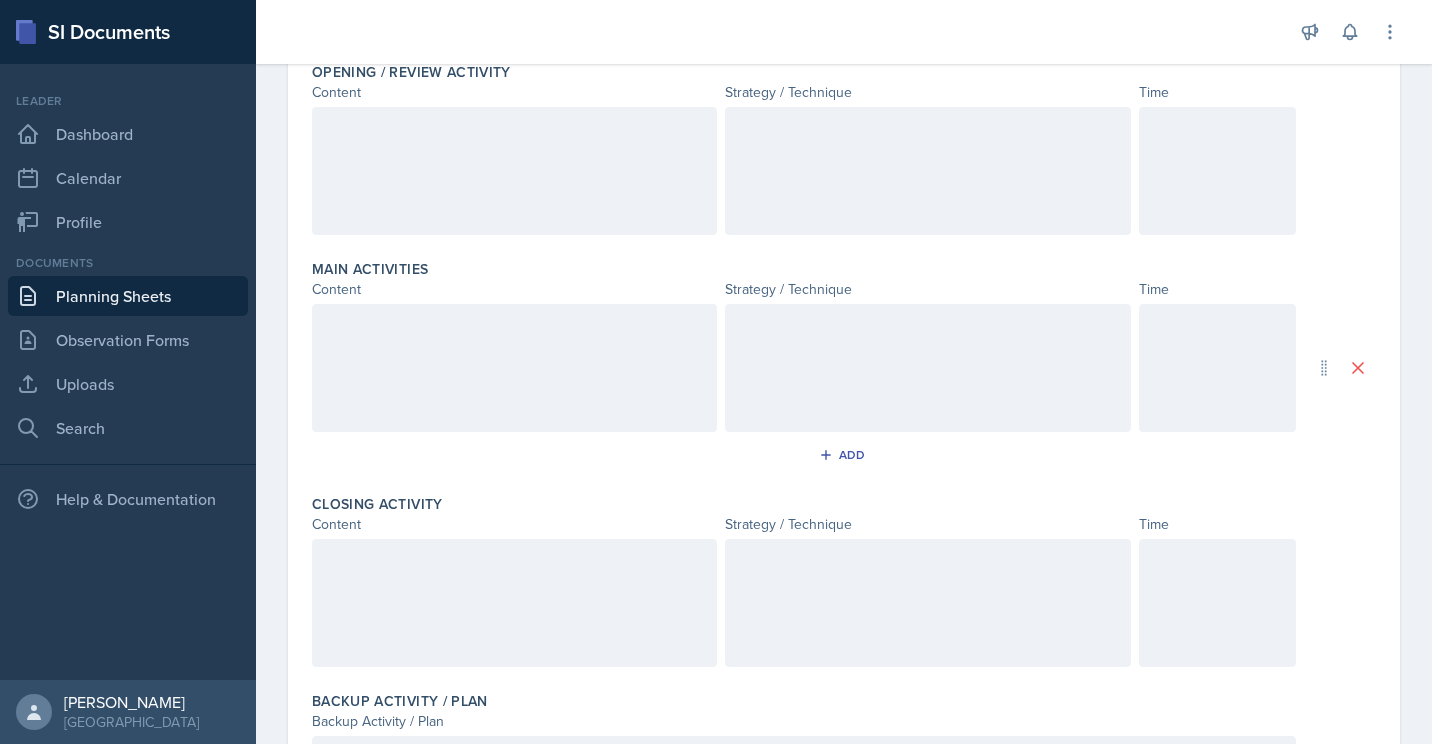 click at bounding box center [514, 368] 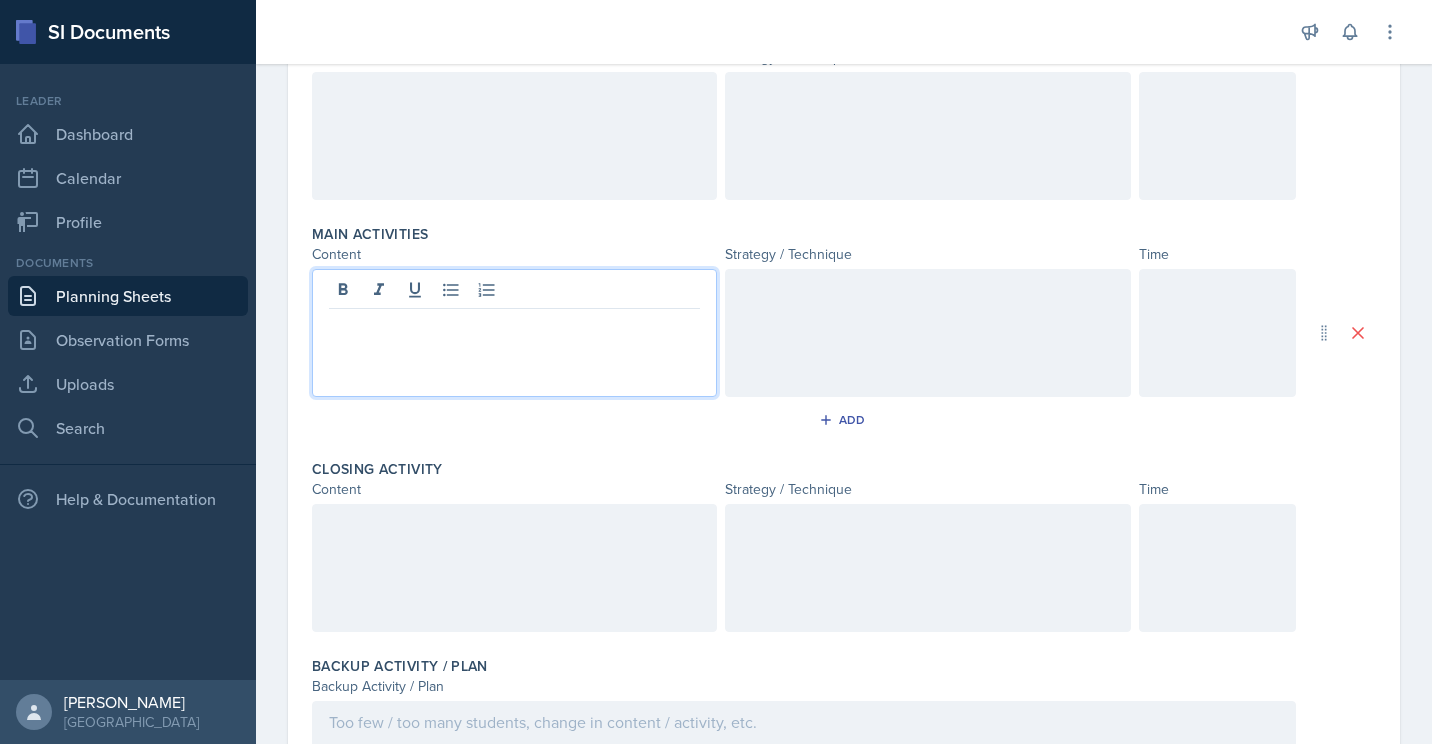 type 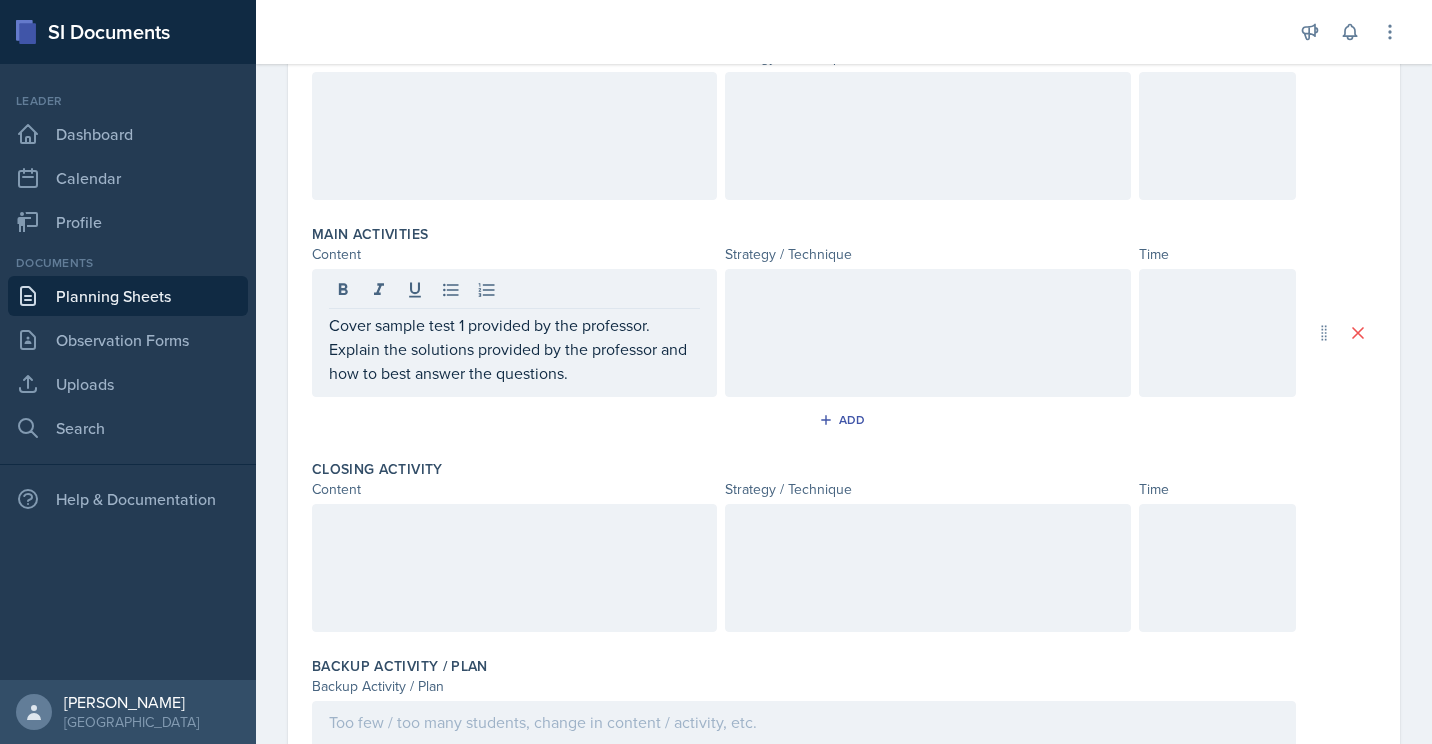 click at bounding box center (927, 333) 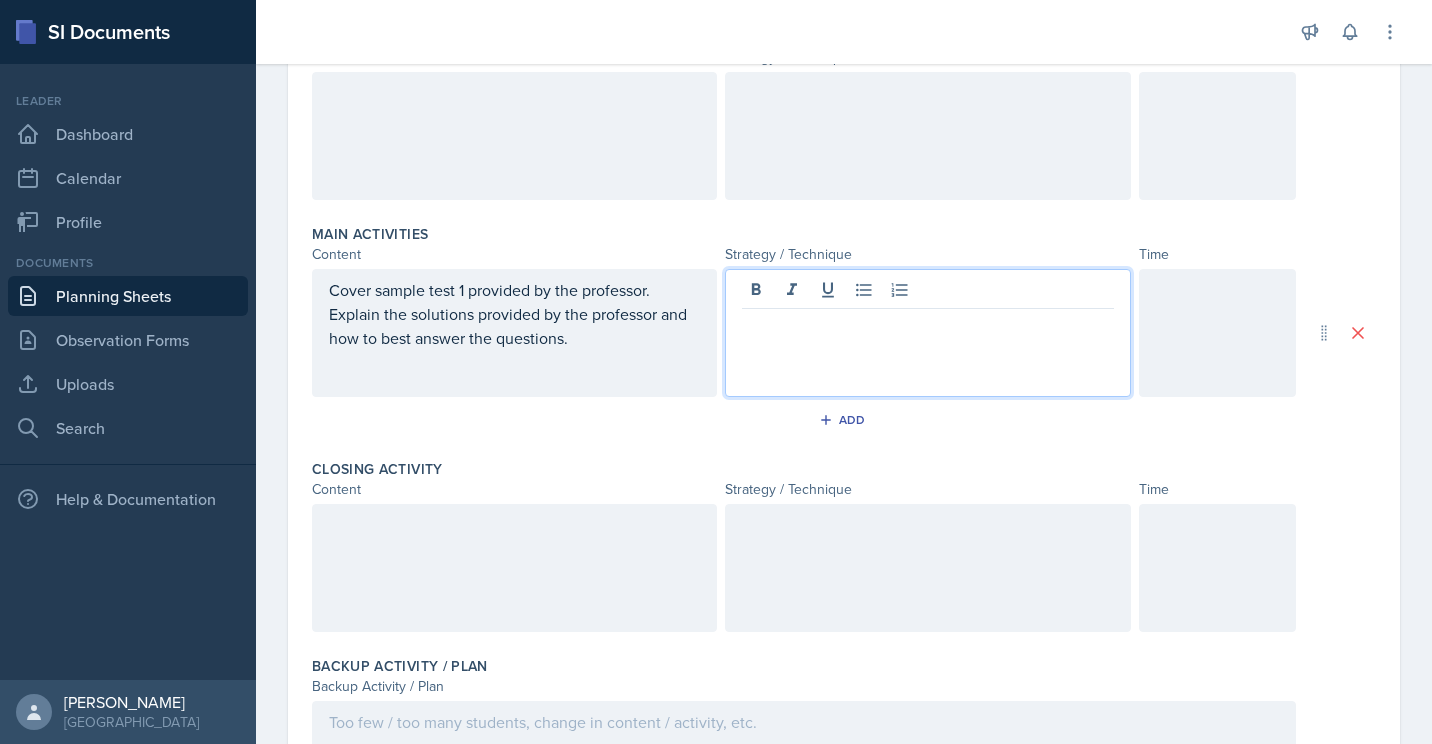 scroll, scrollTop: 515, scrollLeft: 0, axis: vertical 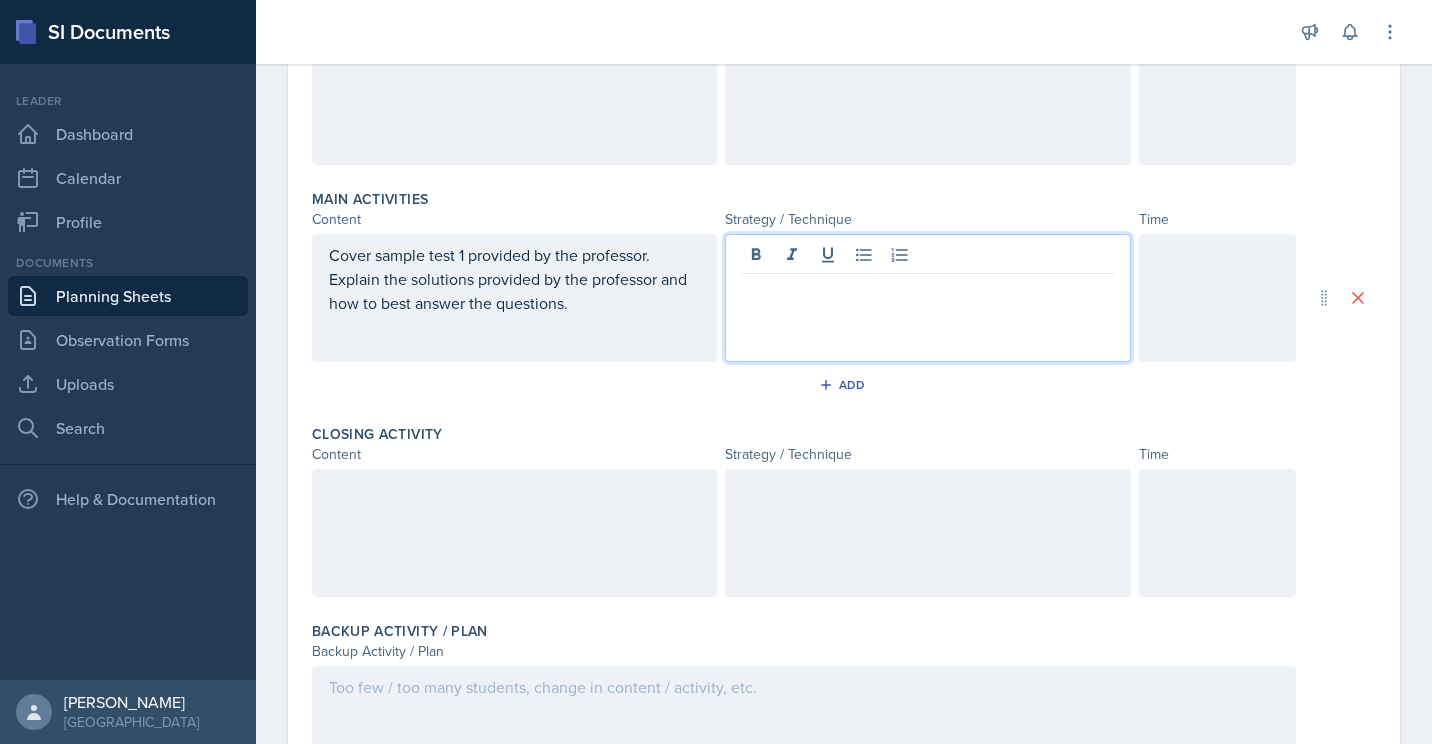 type 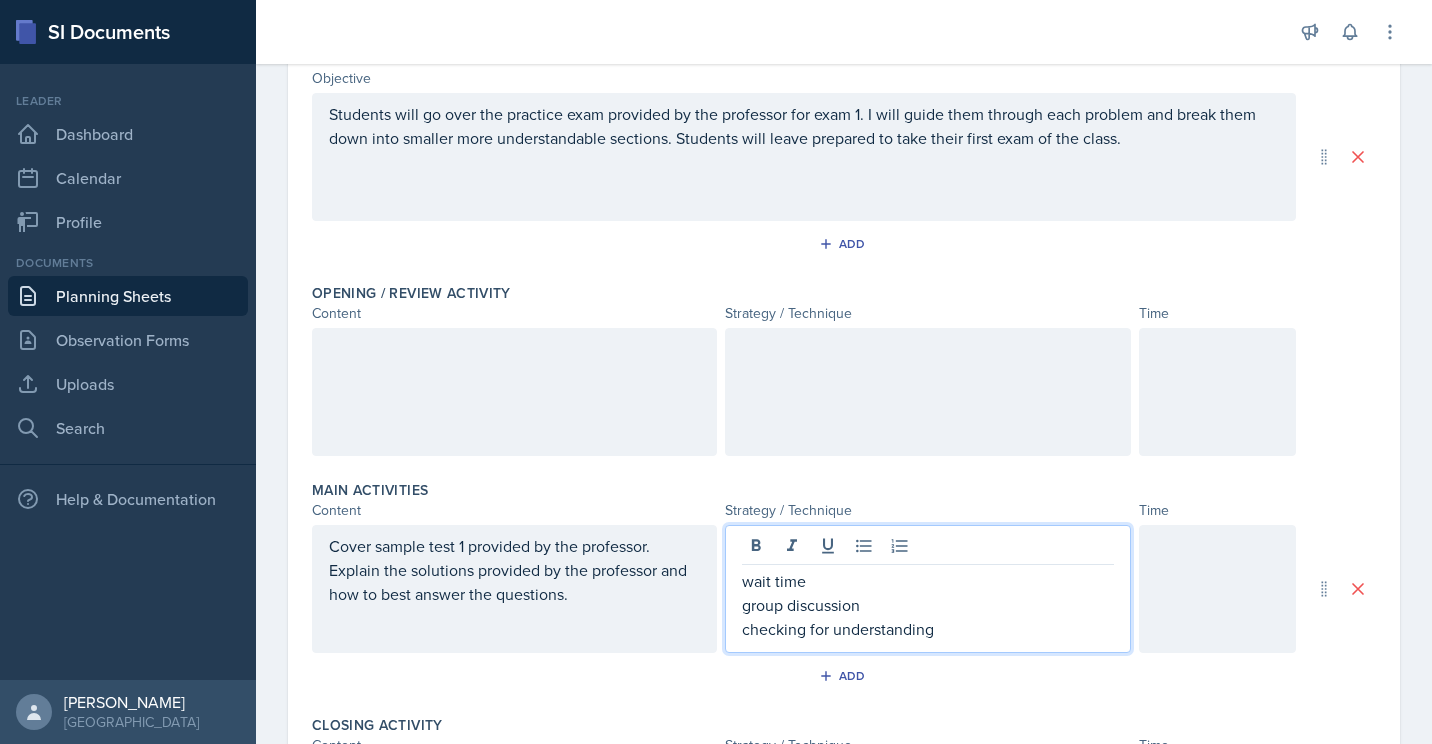 scroll, scrollTop: 222, scrollLeft: 0, axis: vertical 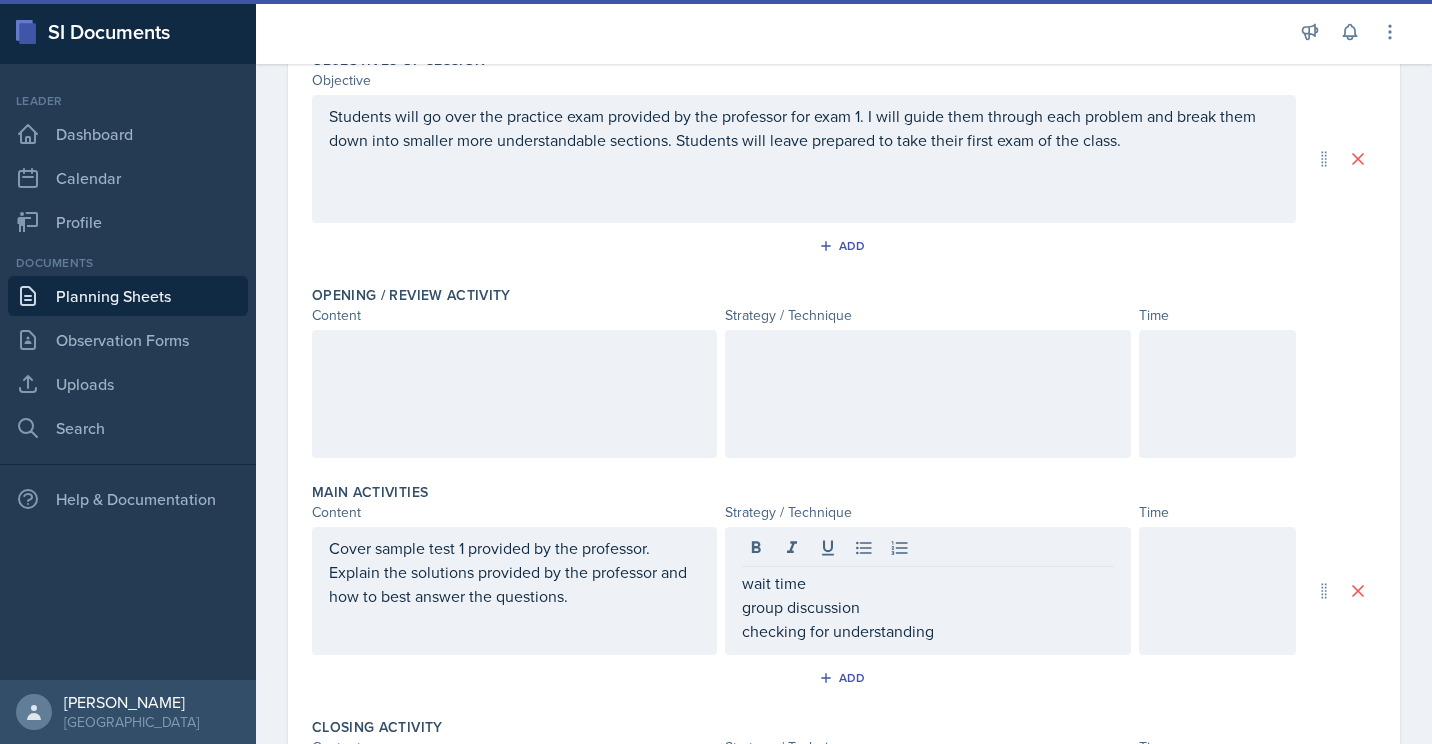 click at bounding box center (514, 394) 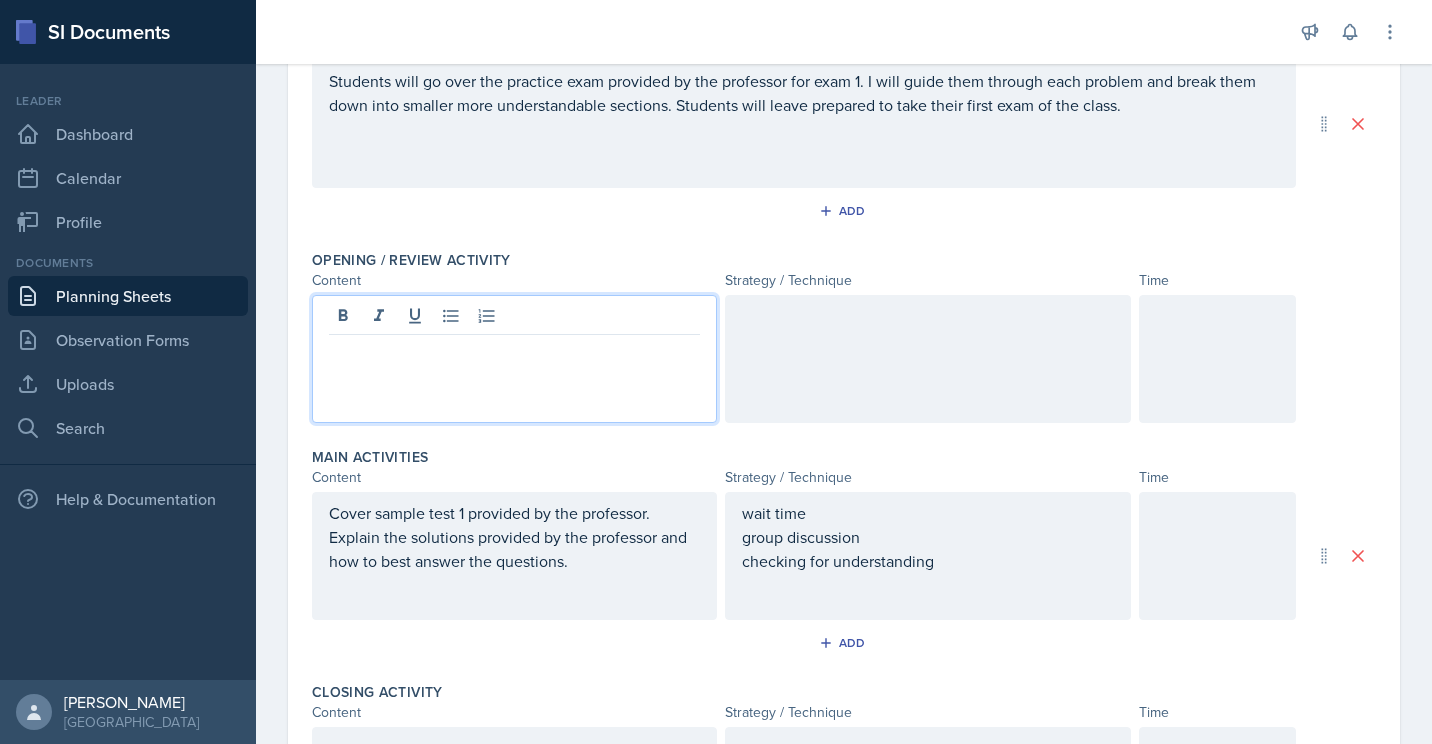 type 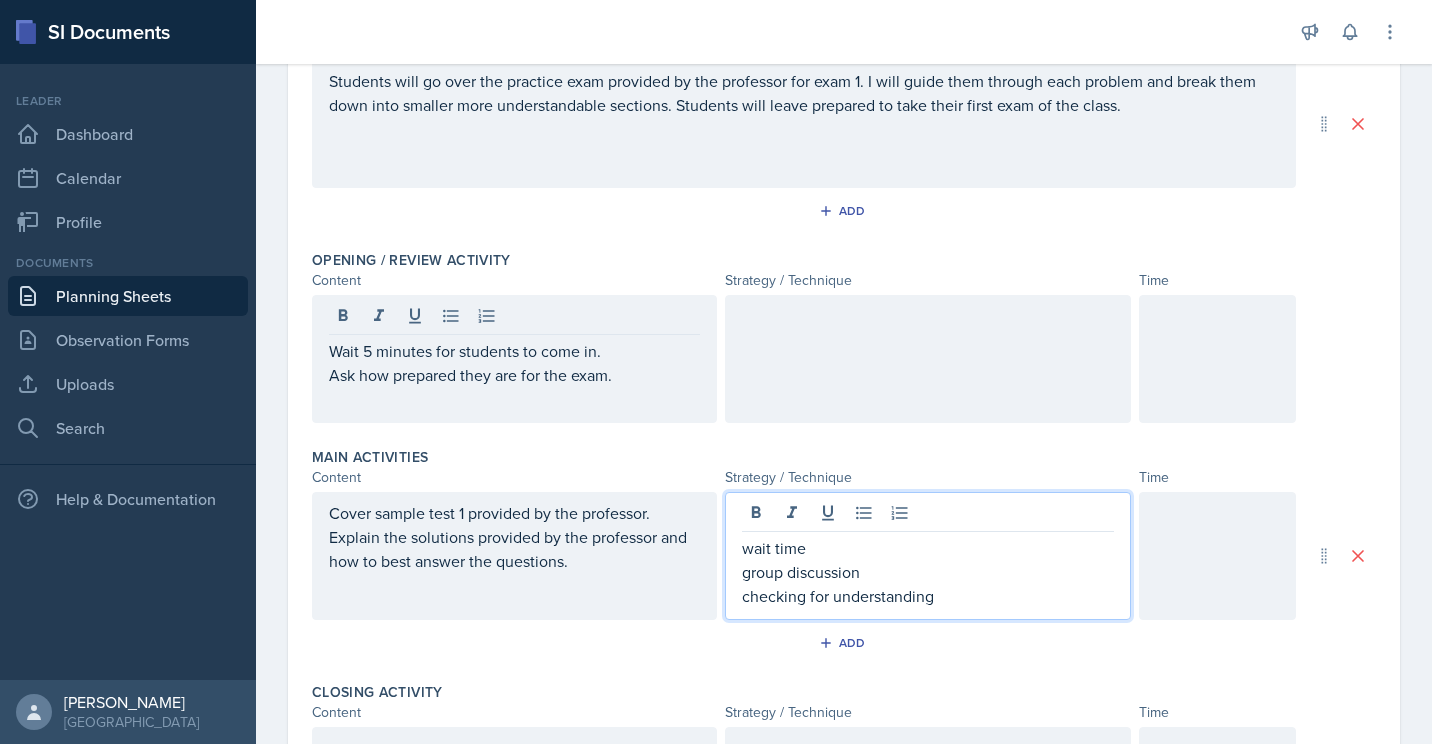 click on "wait time group discussion checking for understanding" at bounding box center (927, 572) 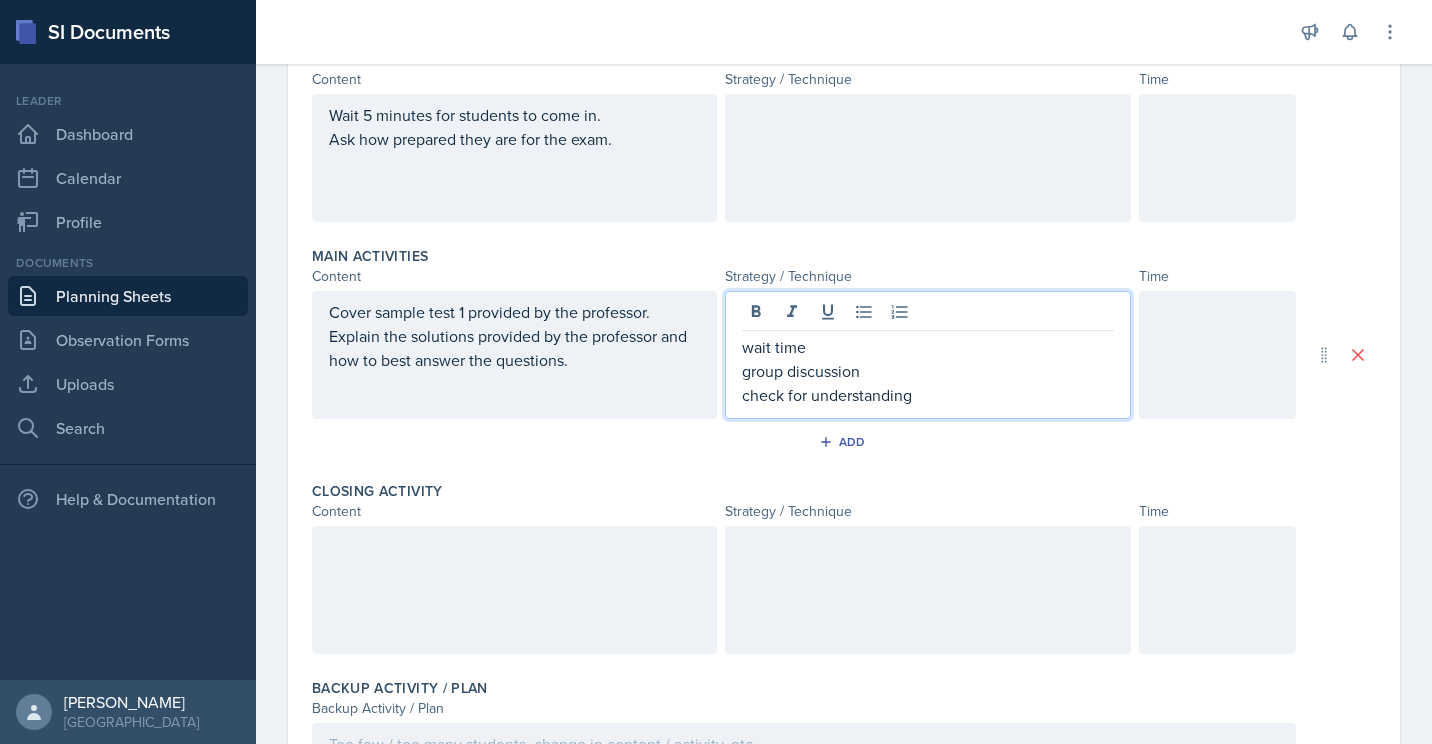 scroll, scrollTop: 461, scrollLeft: 0, axis: vertical 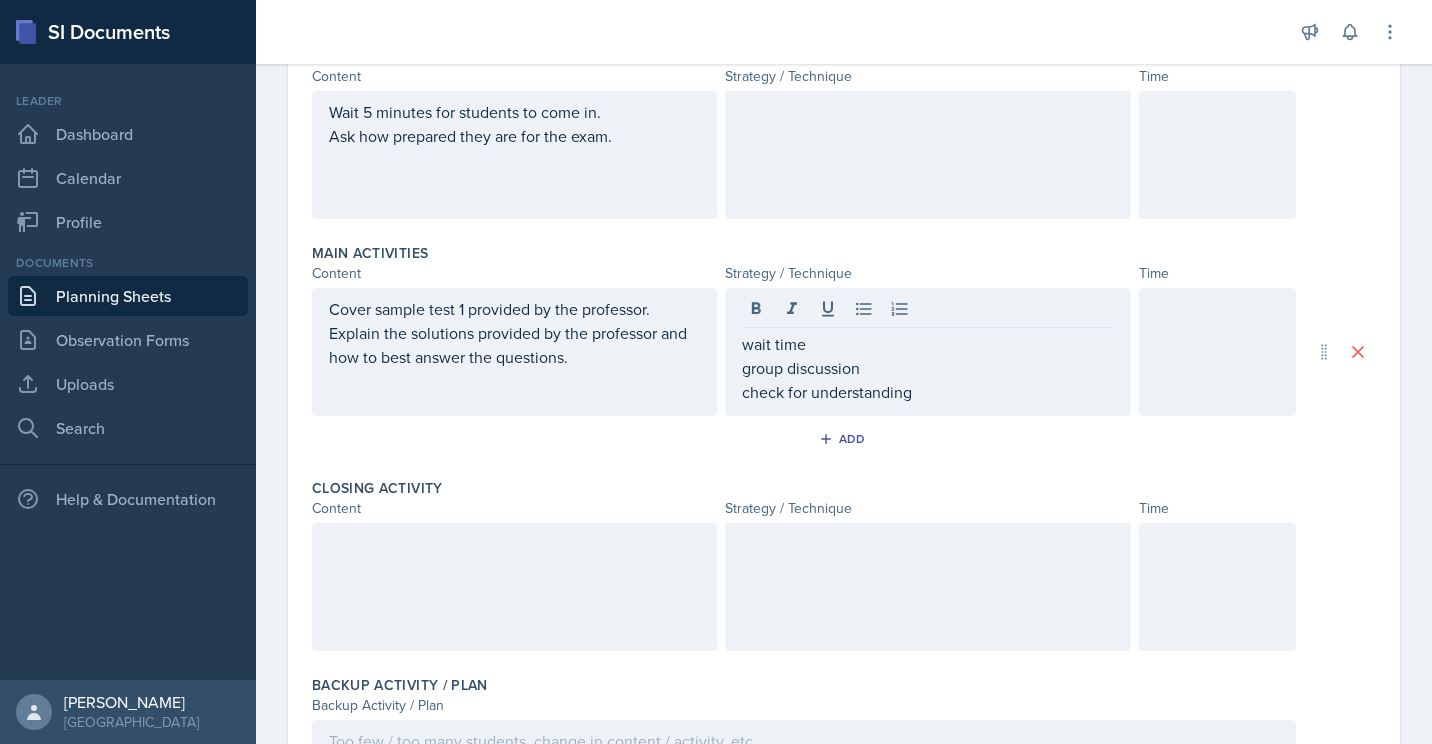 click at bounding box center (927, 587) 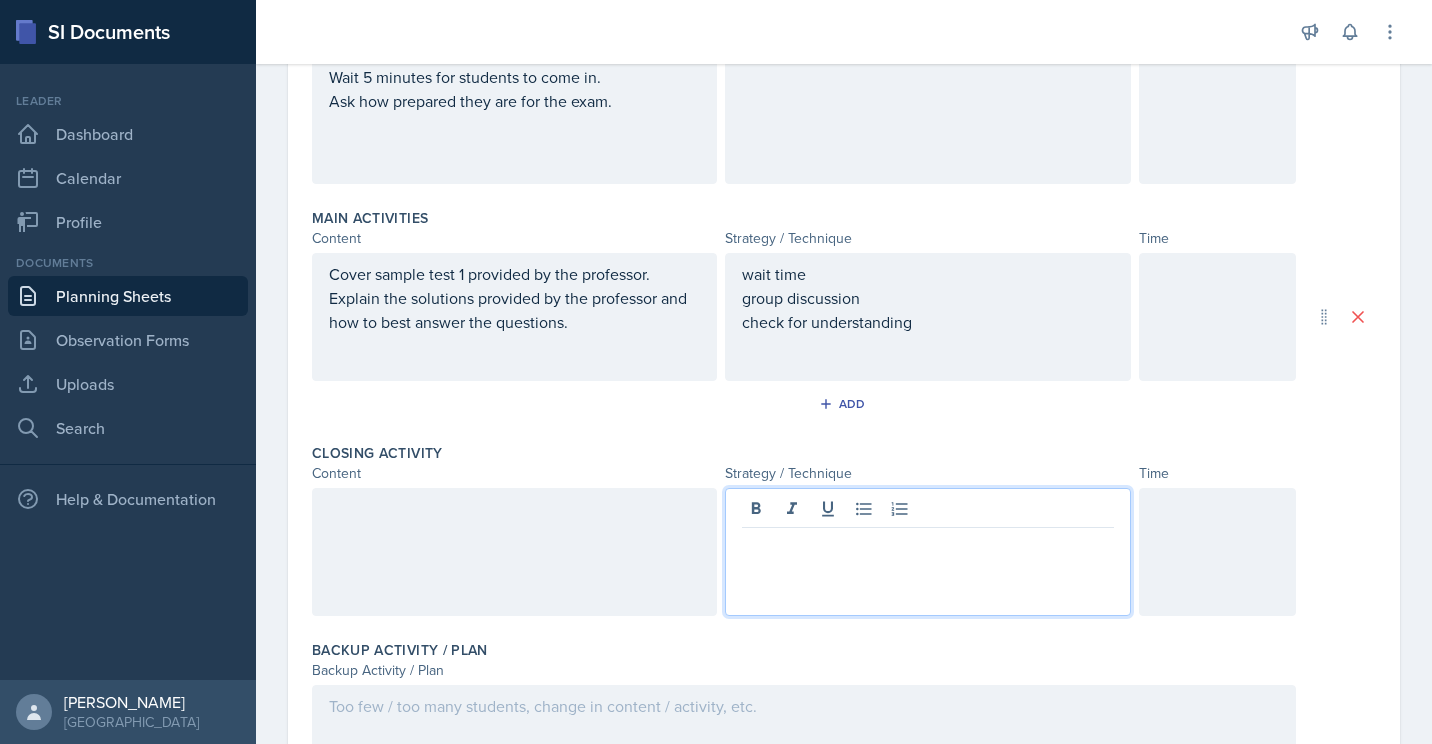 type 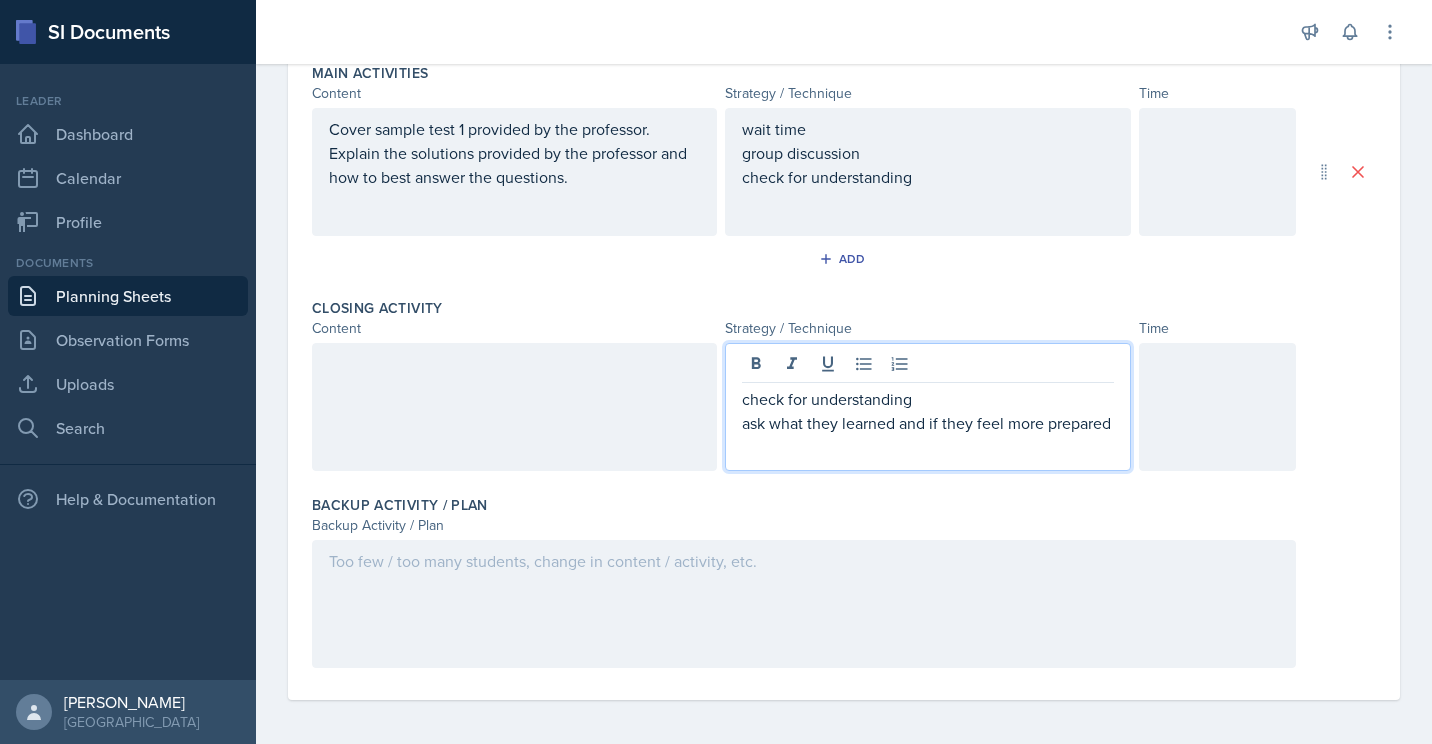 scroll, scrollTop: 643, scrollLeft: 0, axis: vertical 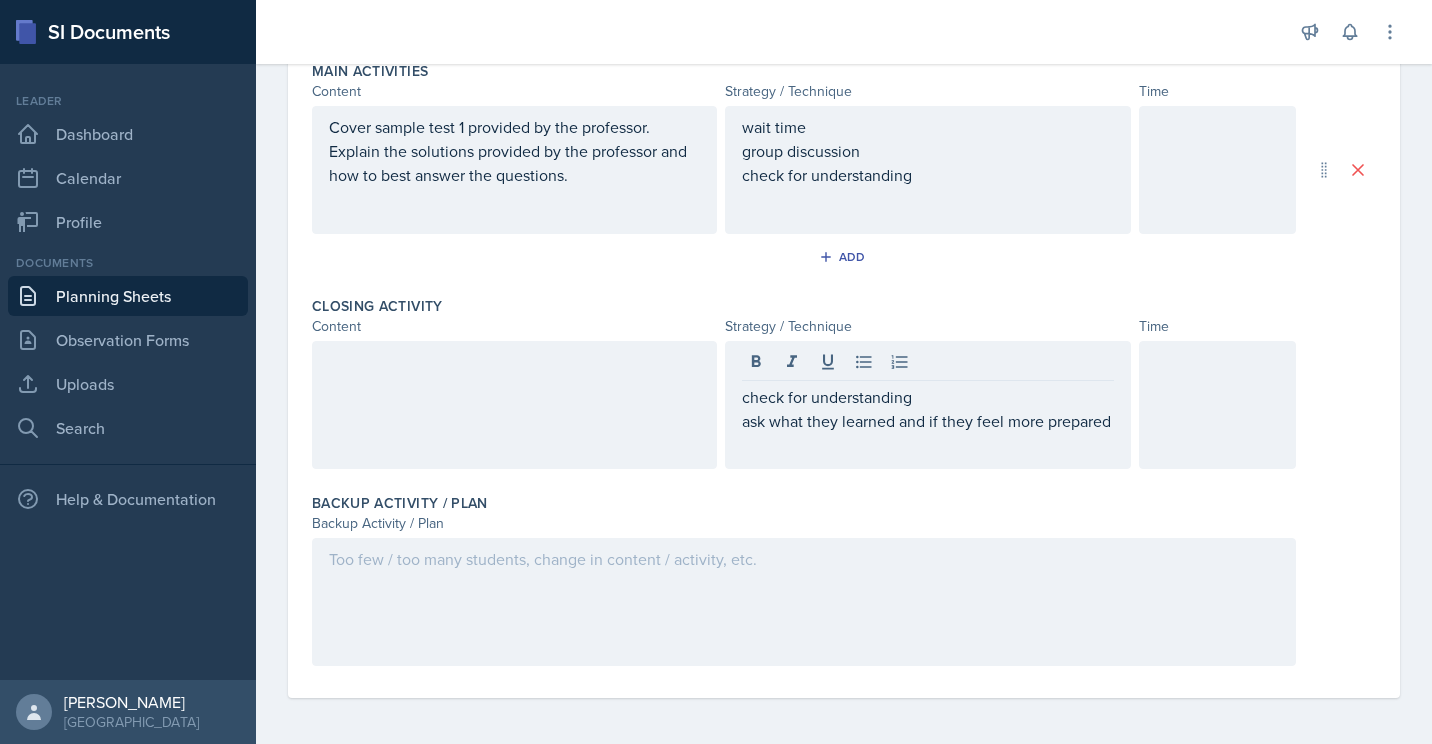click at bounding box center (514, 405) 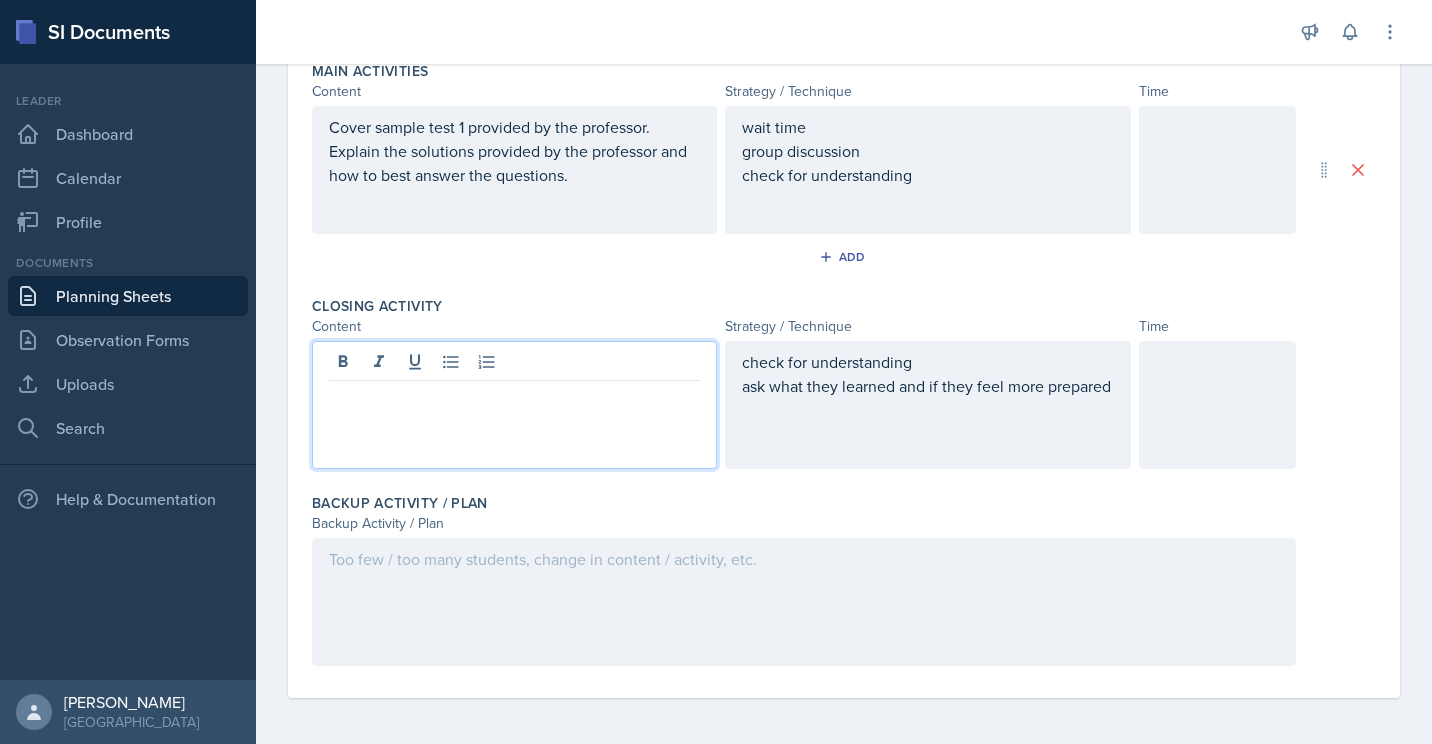 scroll, scrollTop: 645, scrollLeft: 0, axis: vertical 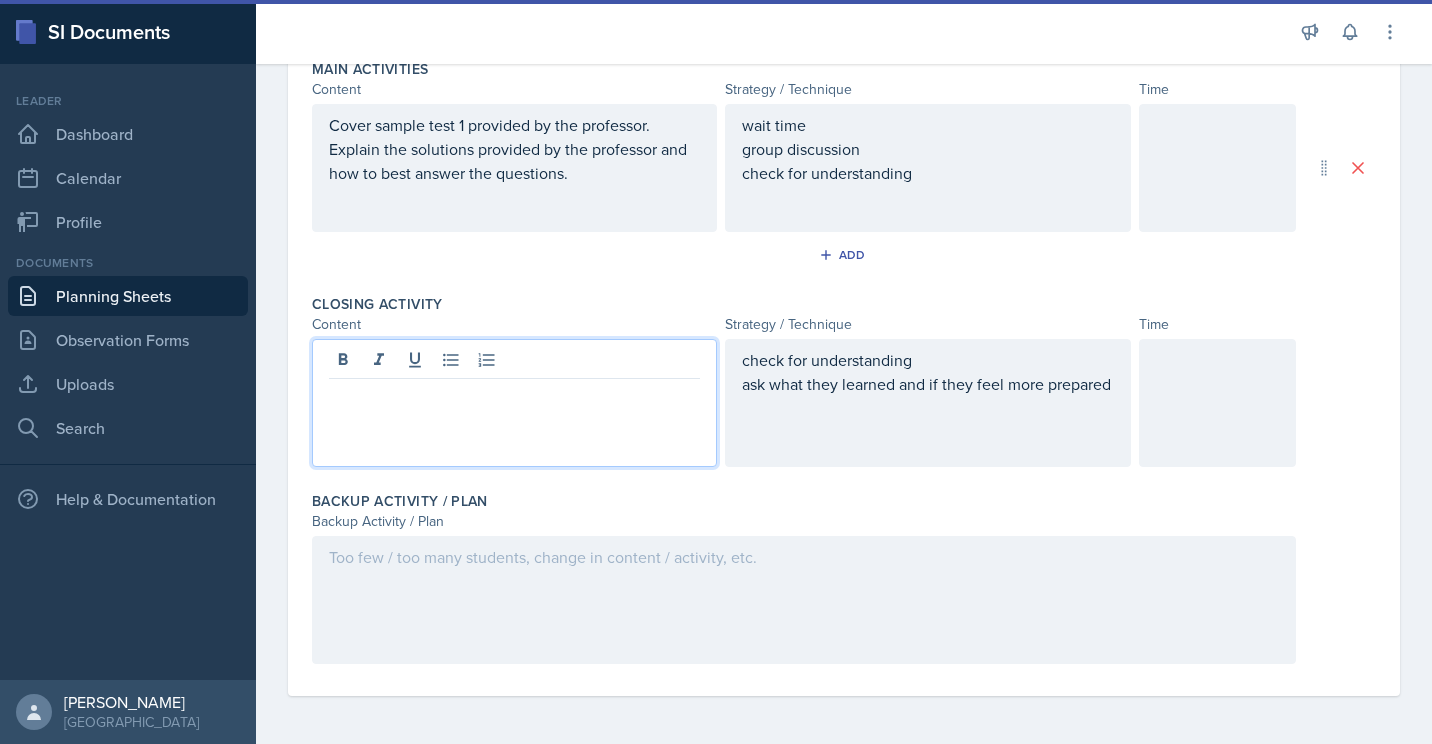 type 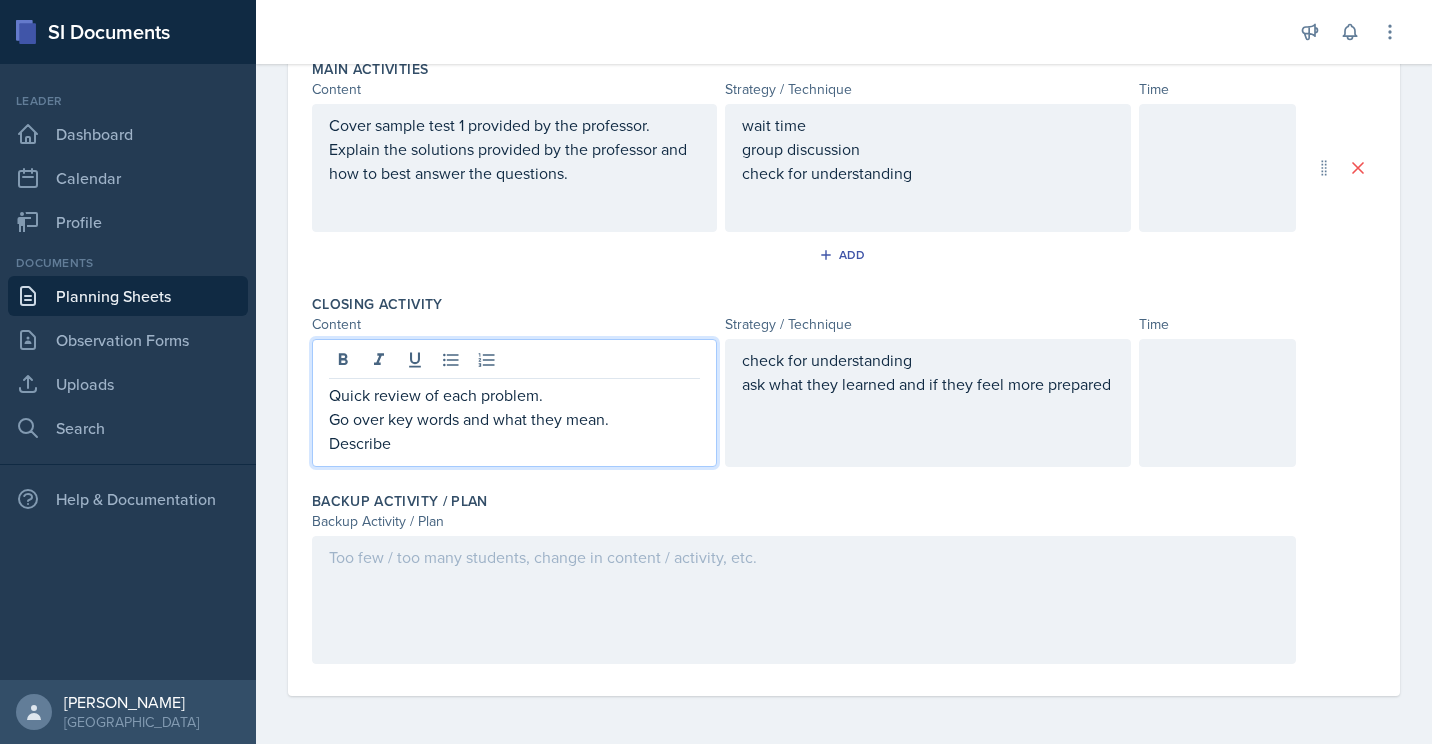 click on "Describe" at bounding box center (514, 443) 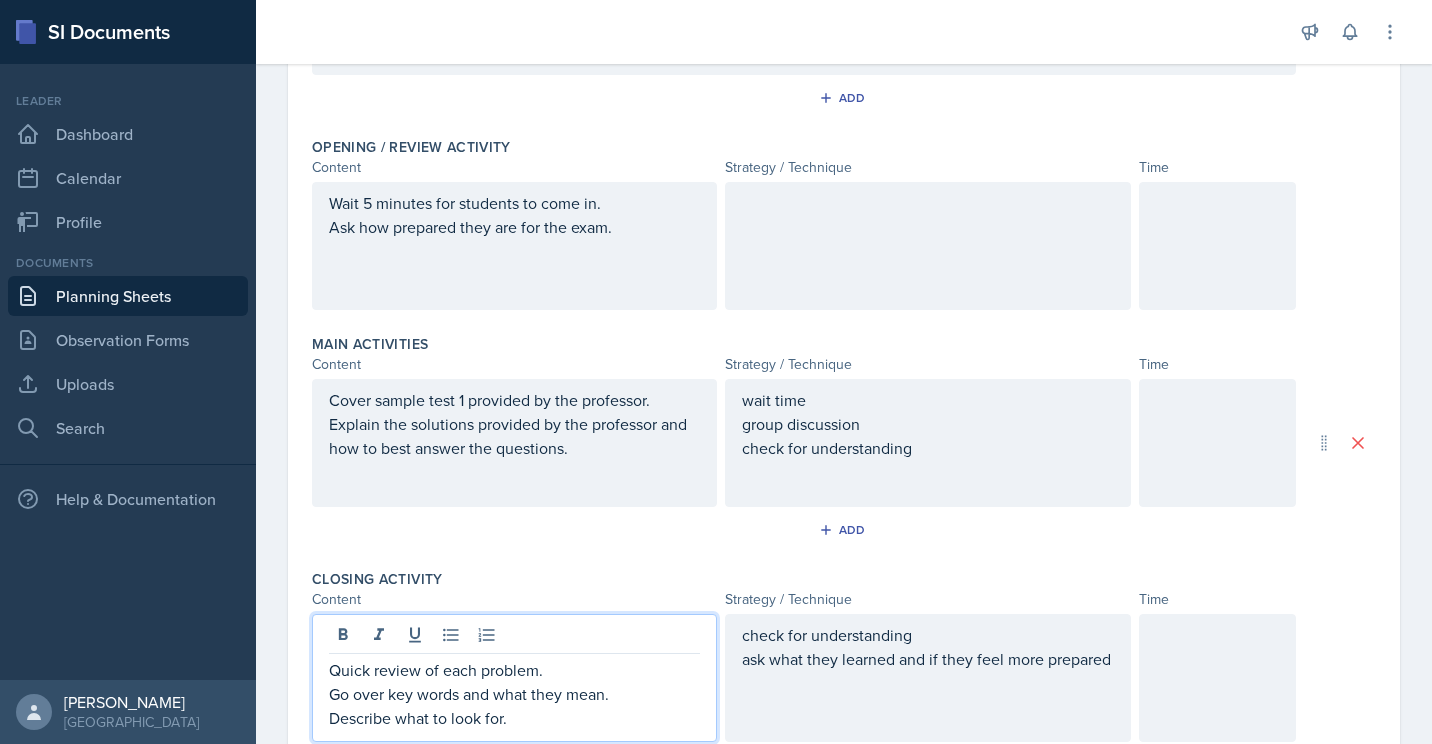 scroll, scrollTop: 368, scrollLeft: 0, axis: vertical 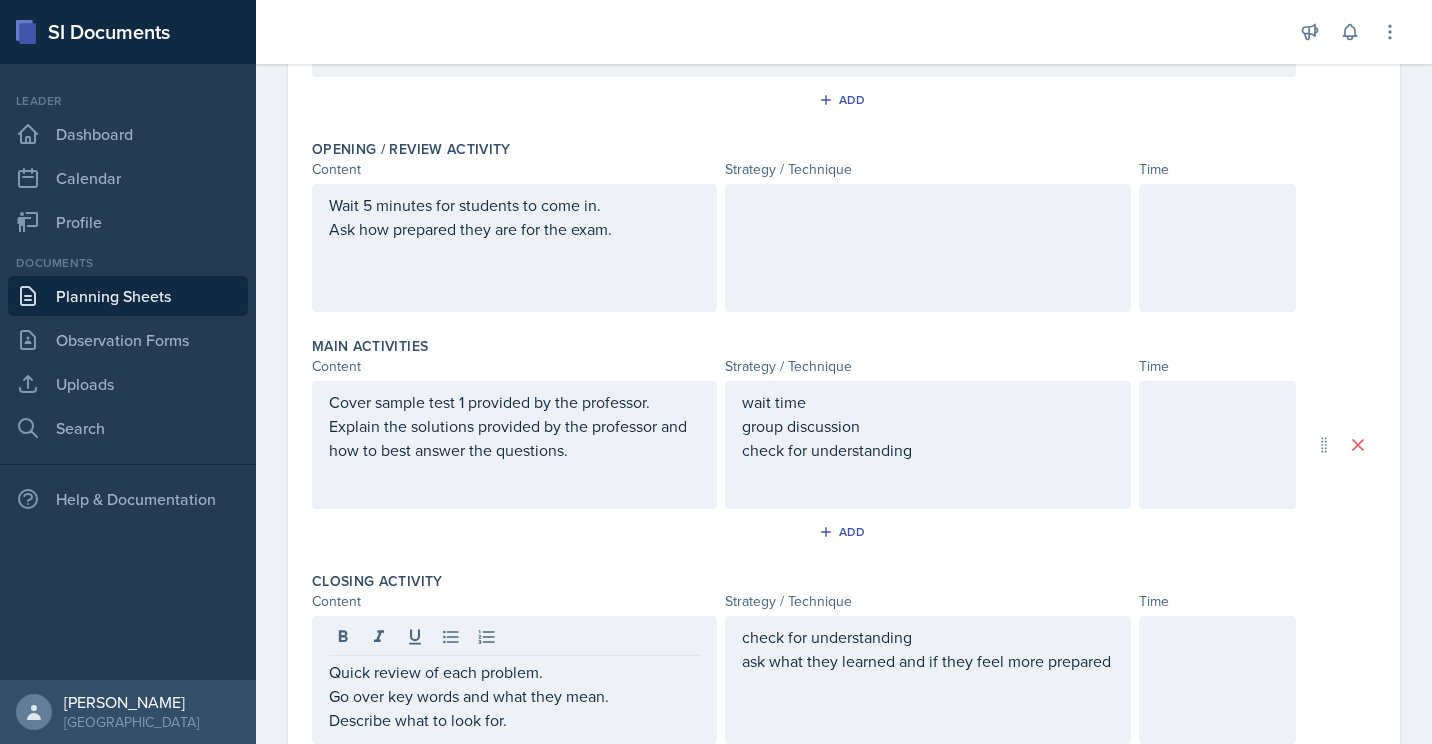 click at bounding box center [1217, 248] 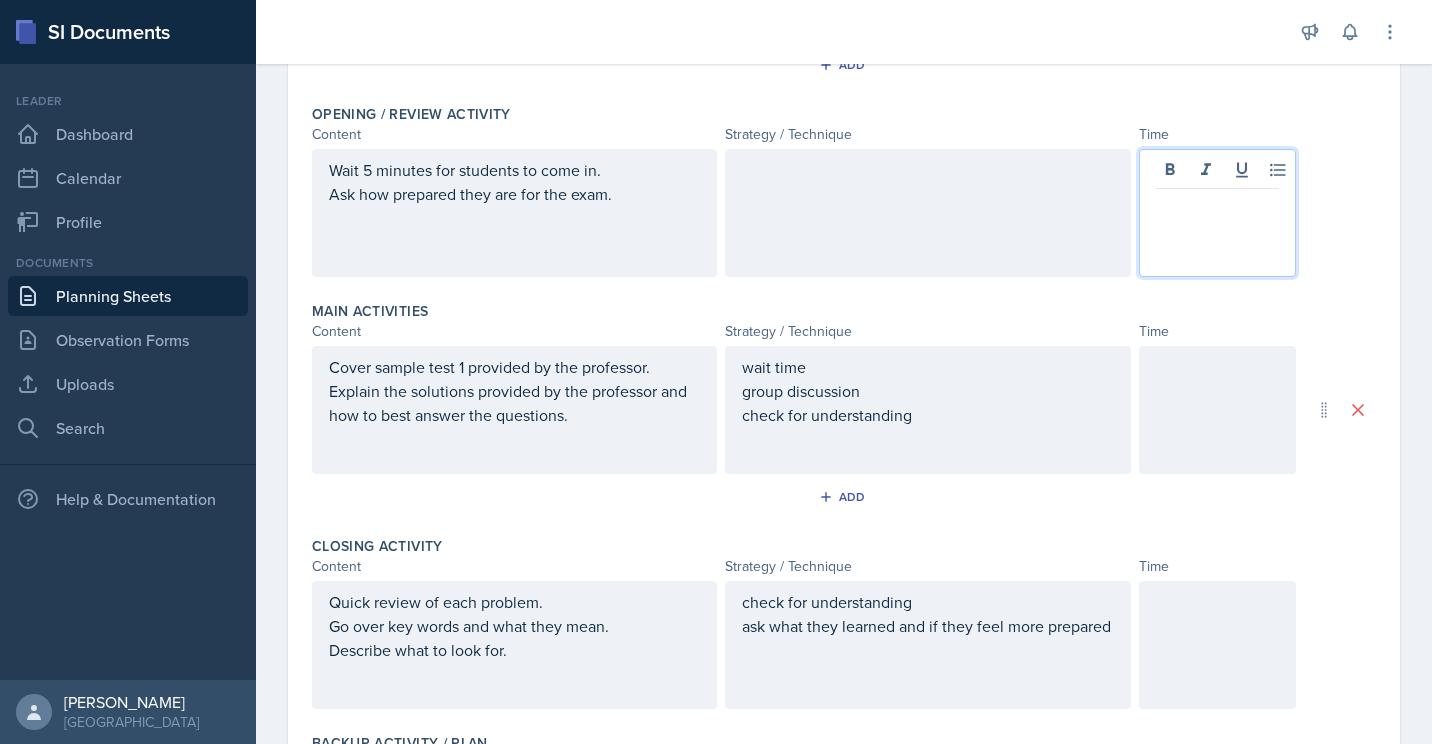 type 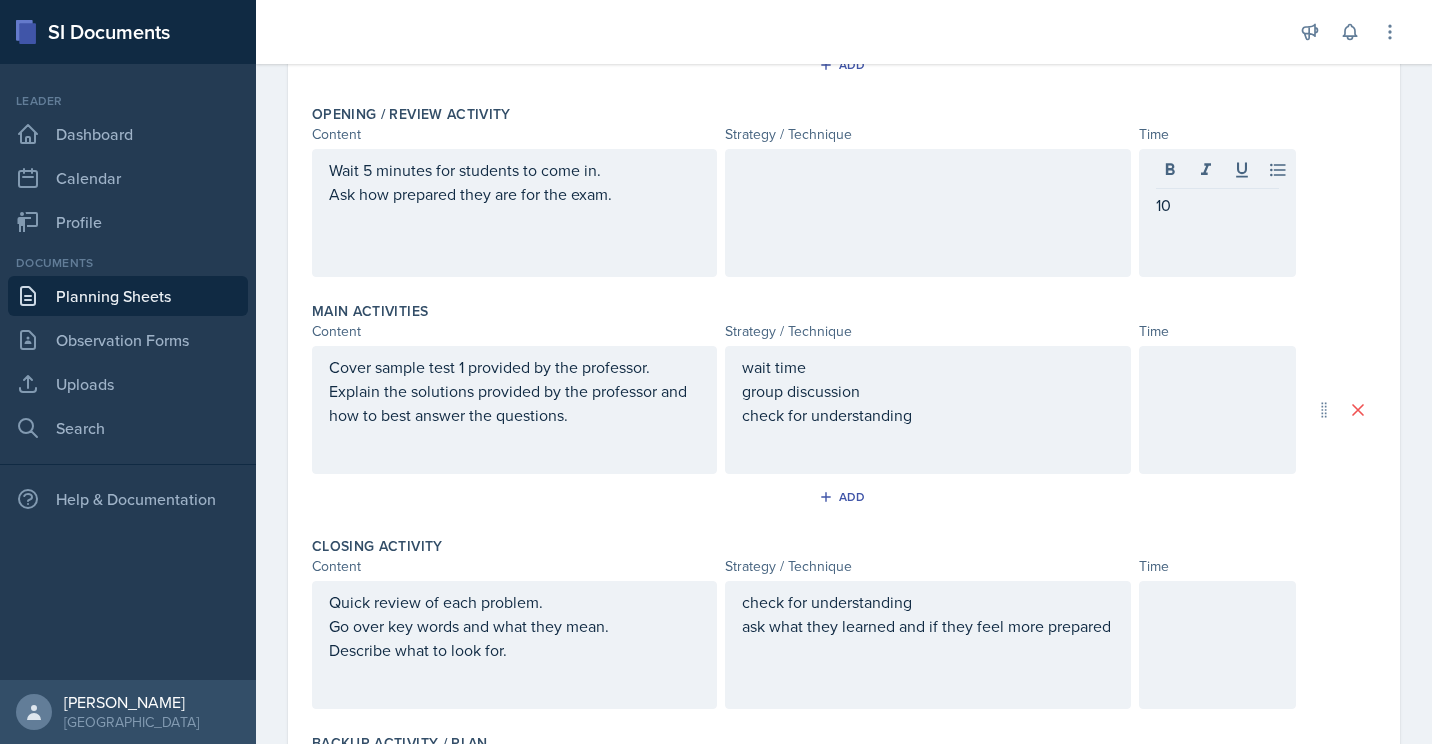click at bounding box center [1217, 410] 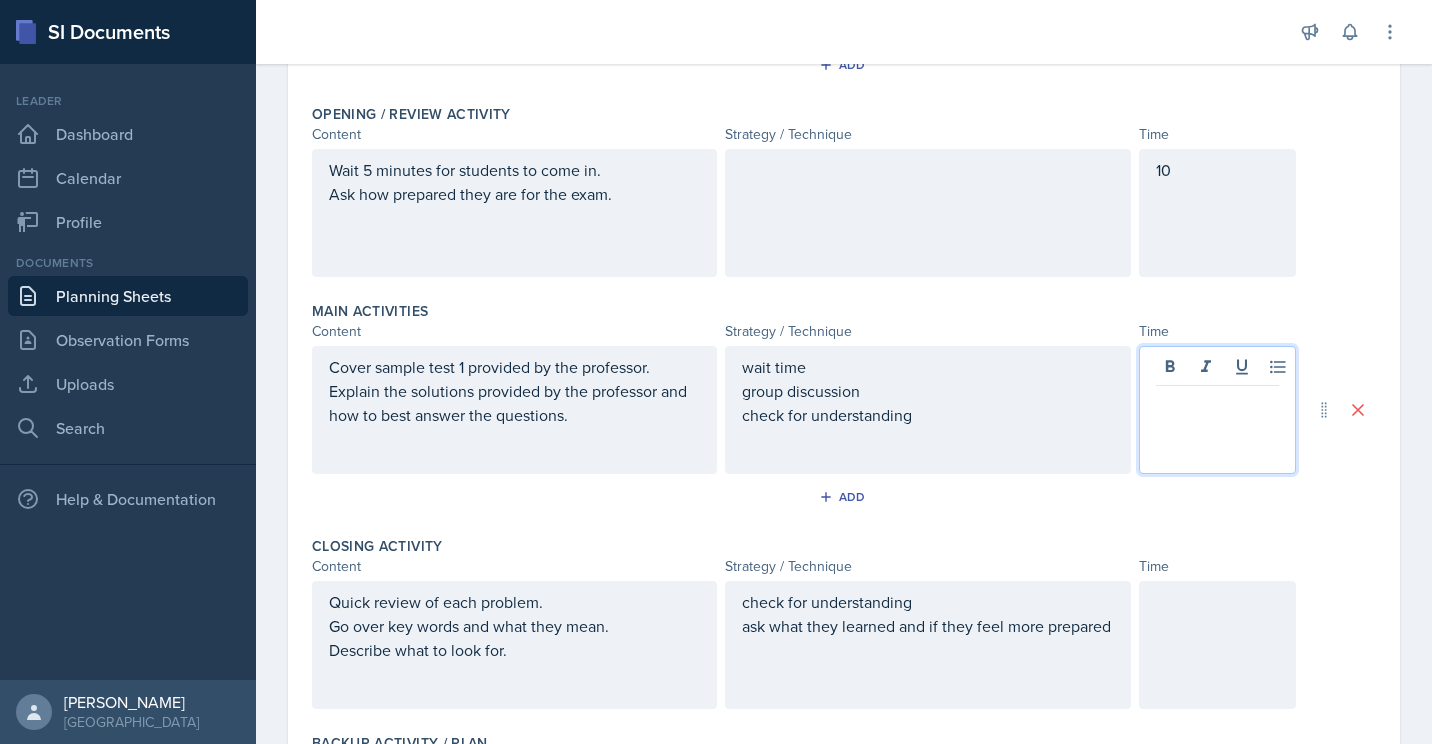 scroll, scrollTop: 438, scrollLeft: 0, axis: vertical 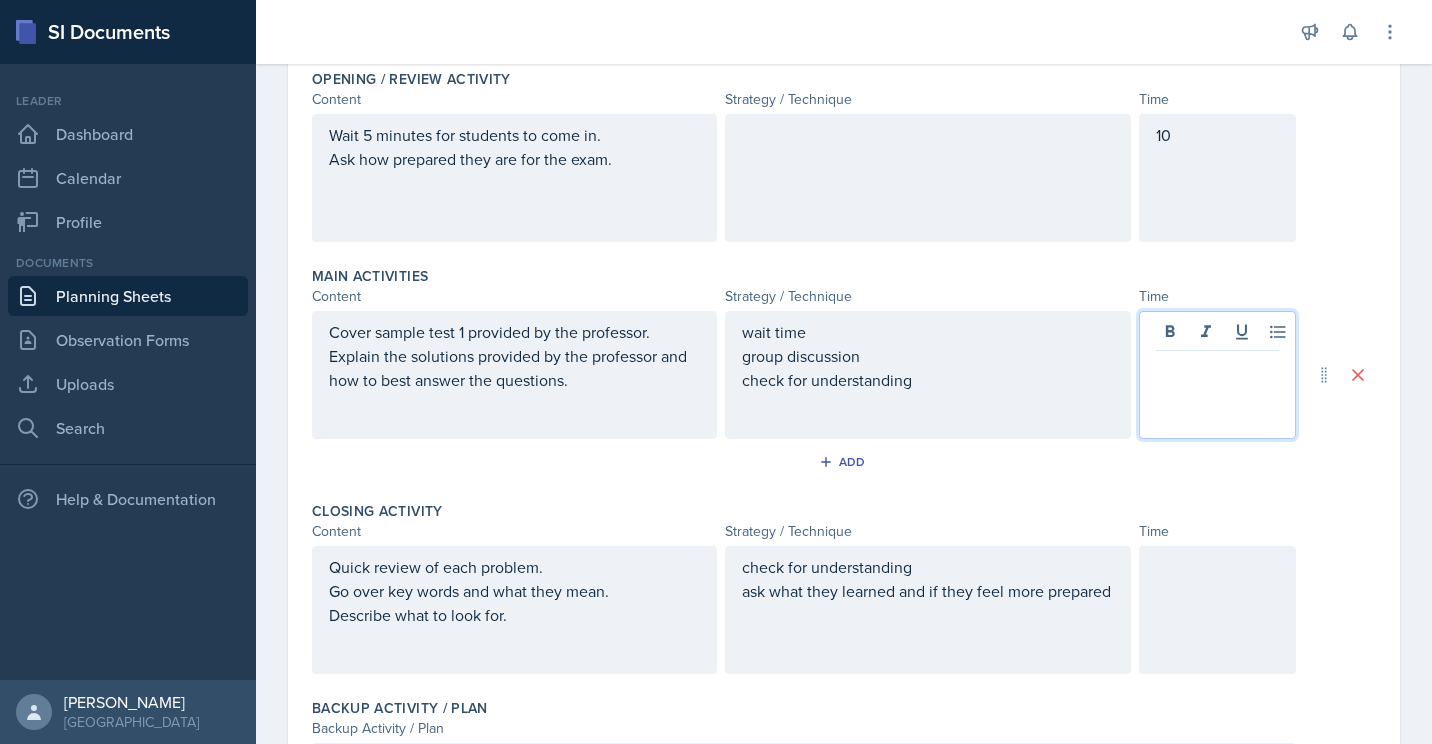 type 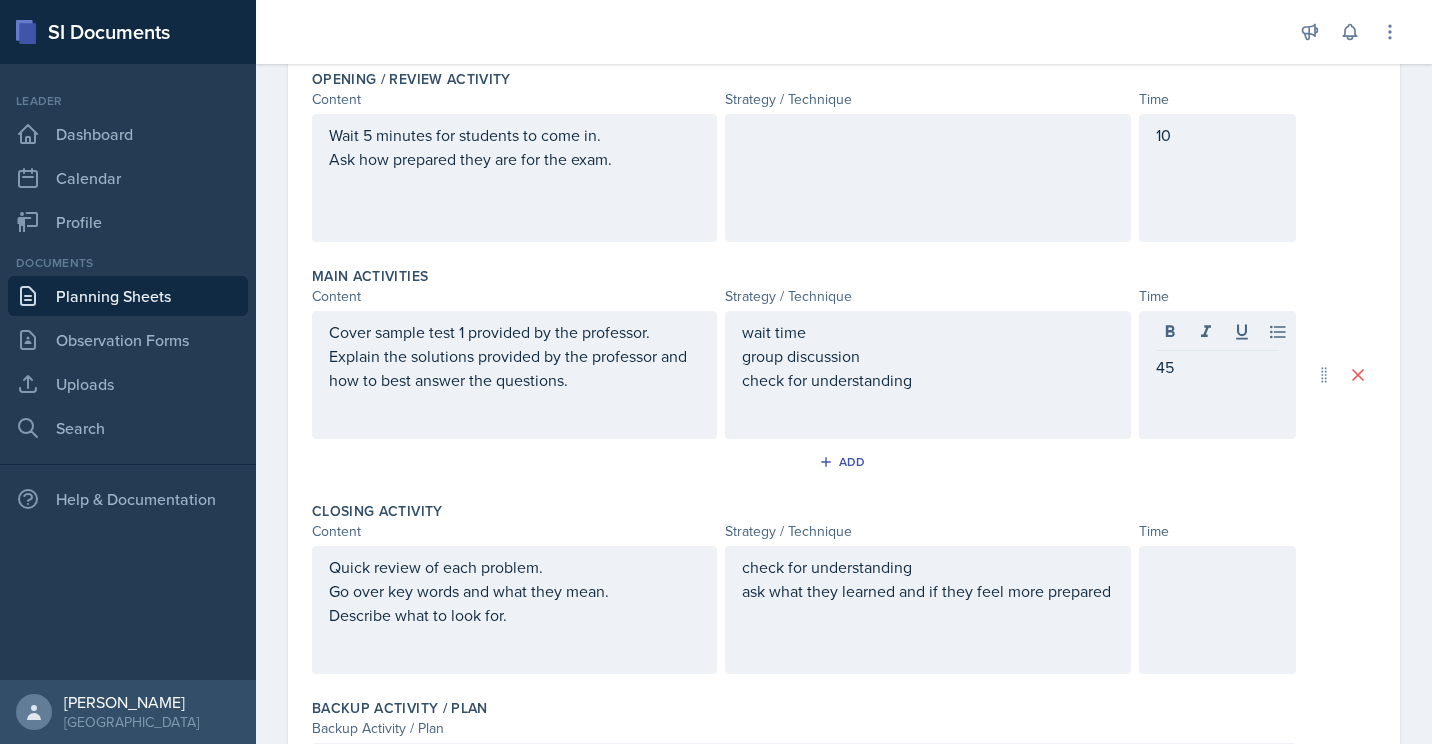 click at bounding box center [1217, 610] 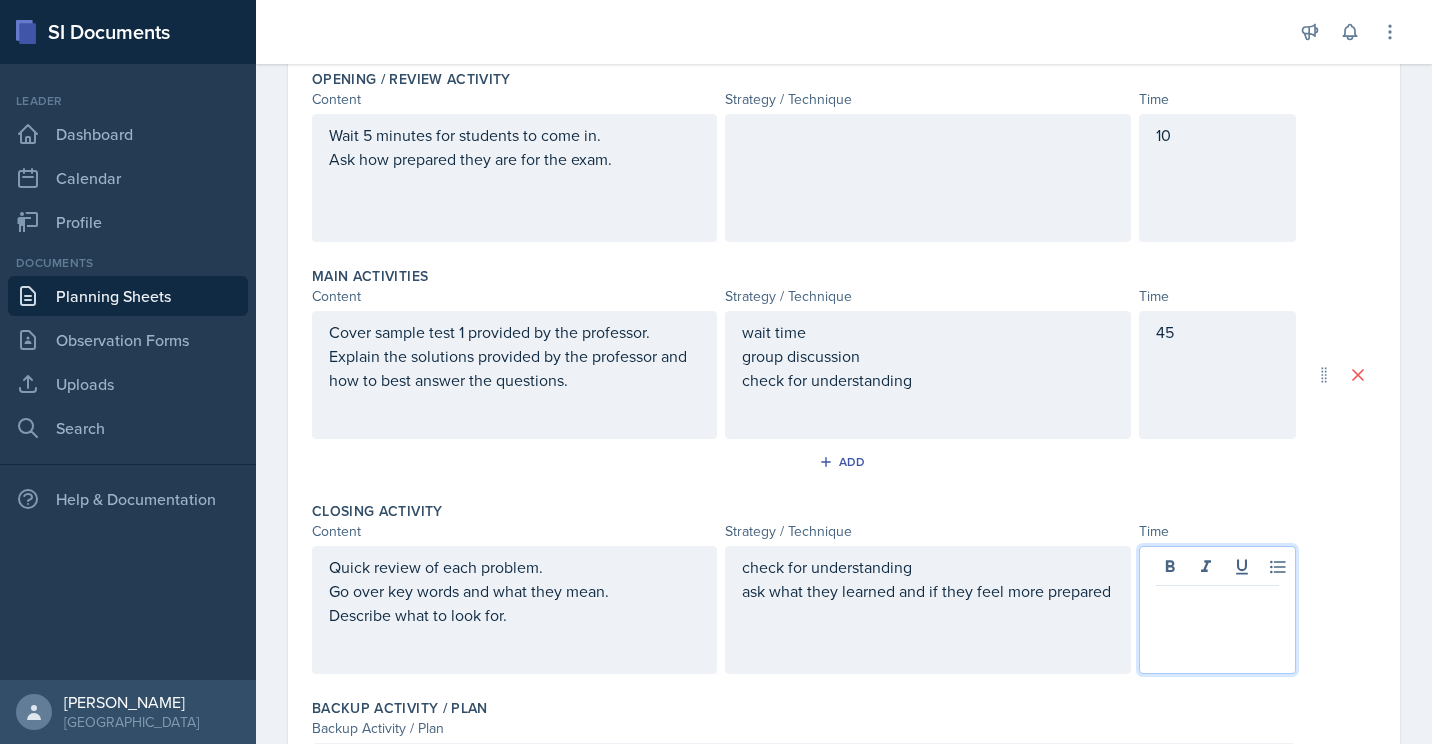 scroll, scrollTop: 473, scrollLeft: 0, axis: vertical 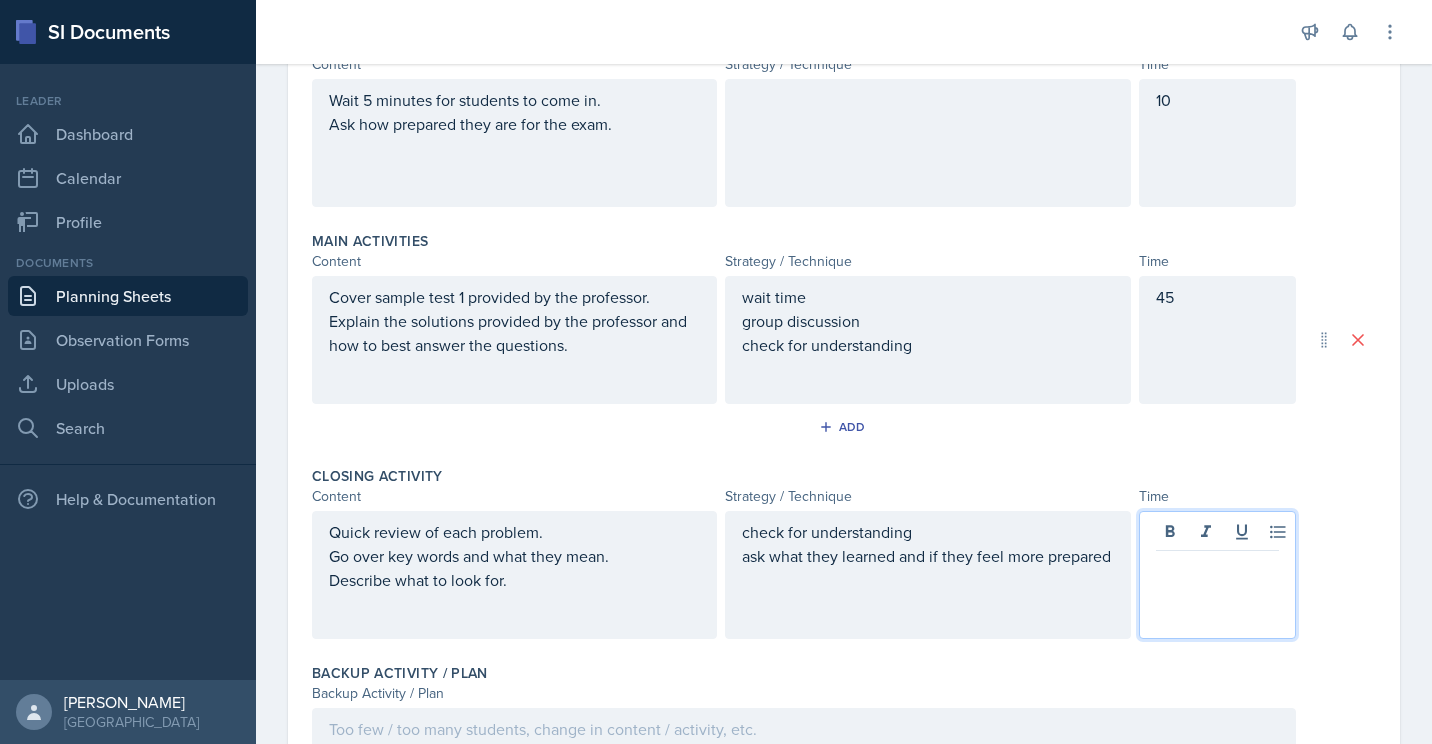 click on "45" at bounding box center [1217, 340] 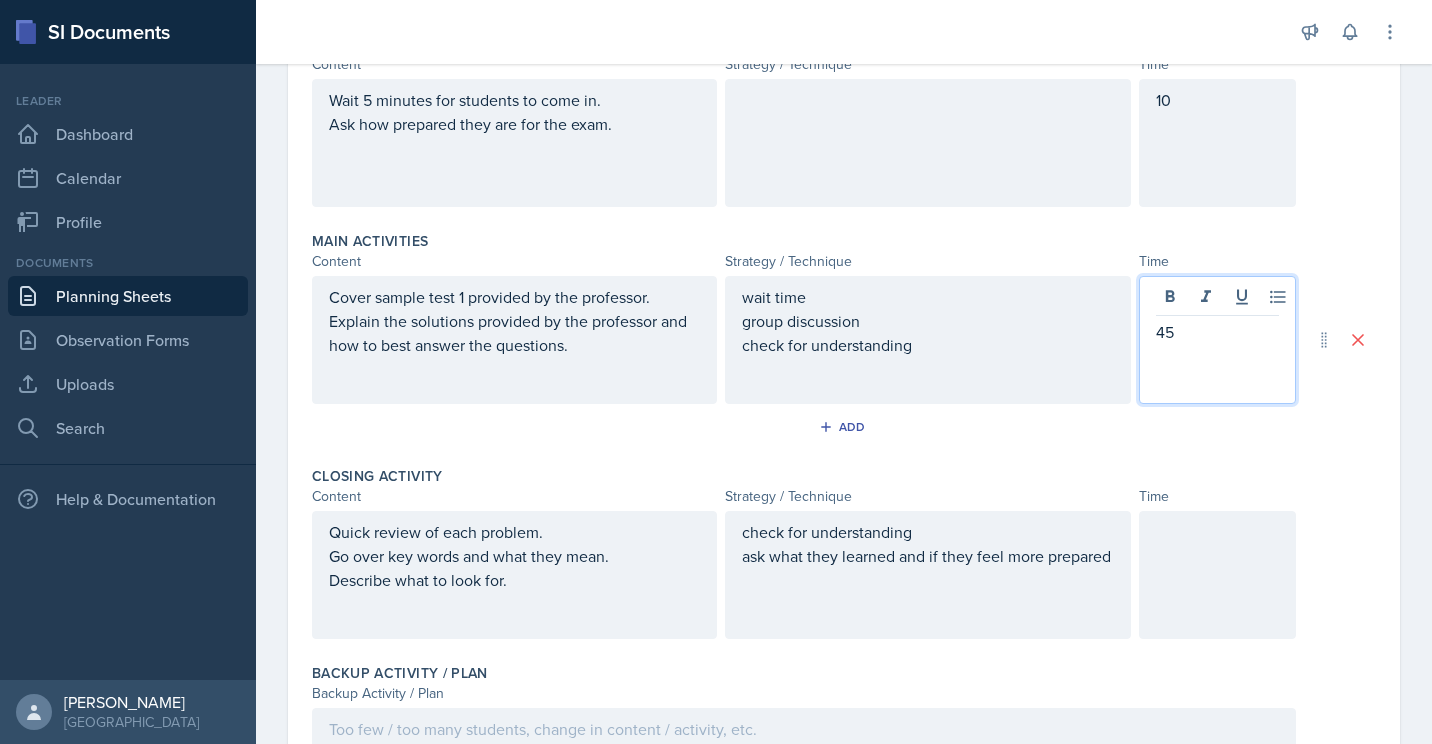 scroll, scrollTop: 508, scrollLeft: 0, axis: vertical 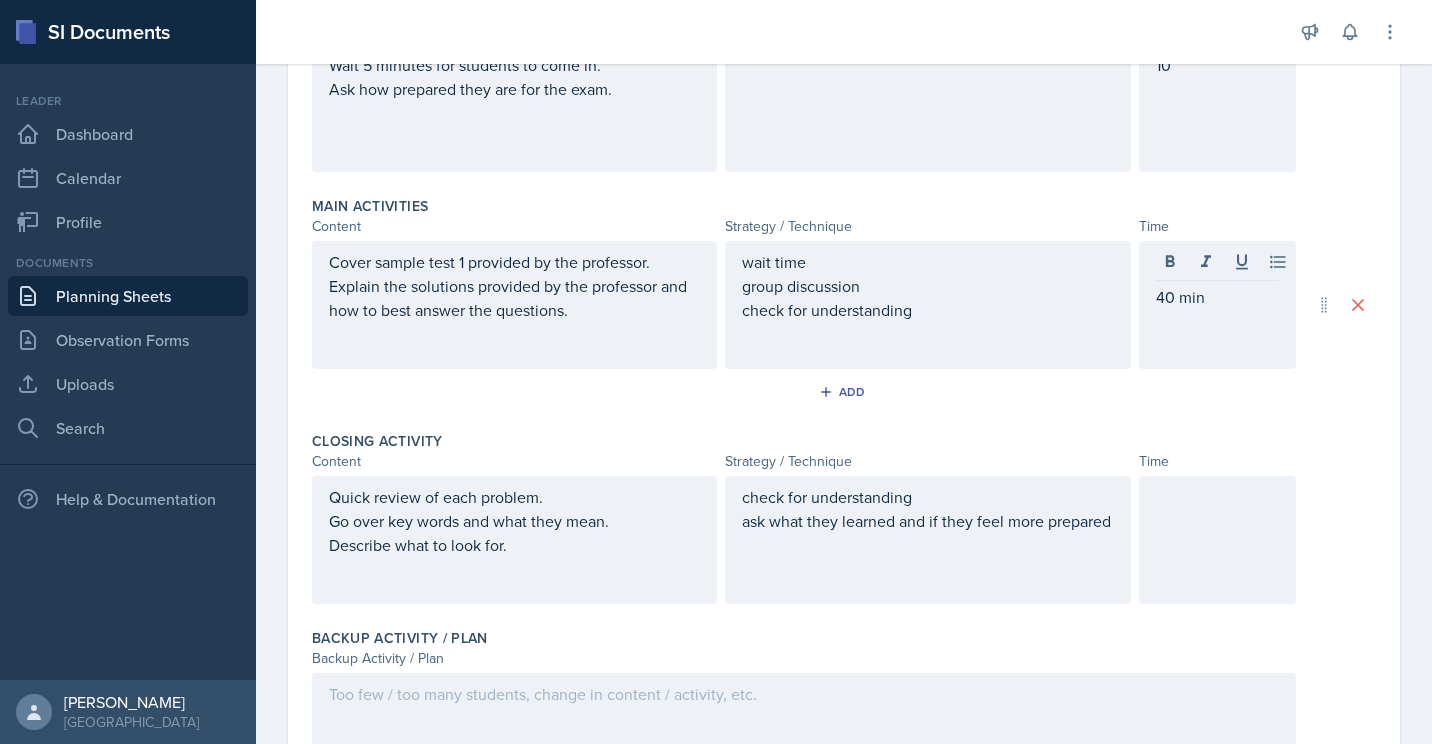 click on "10" at bounding box center (1217, 108) 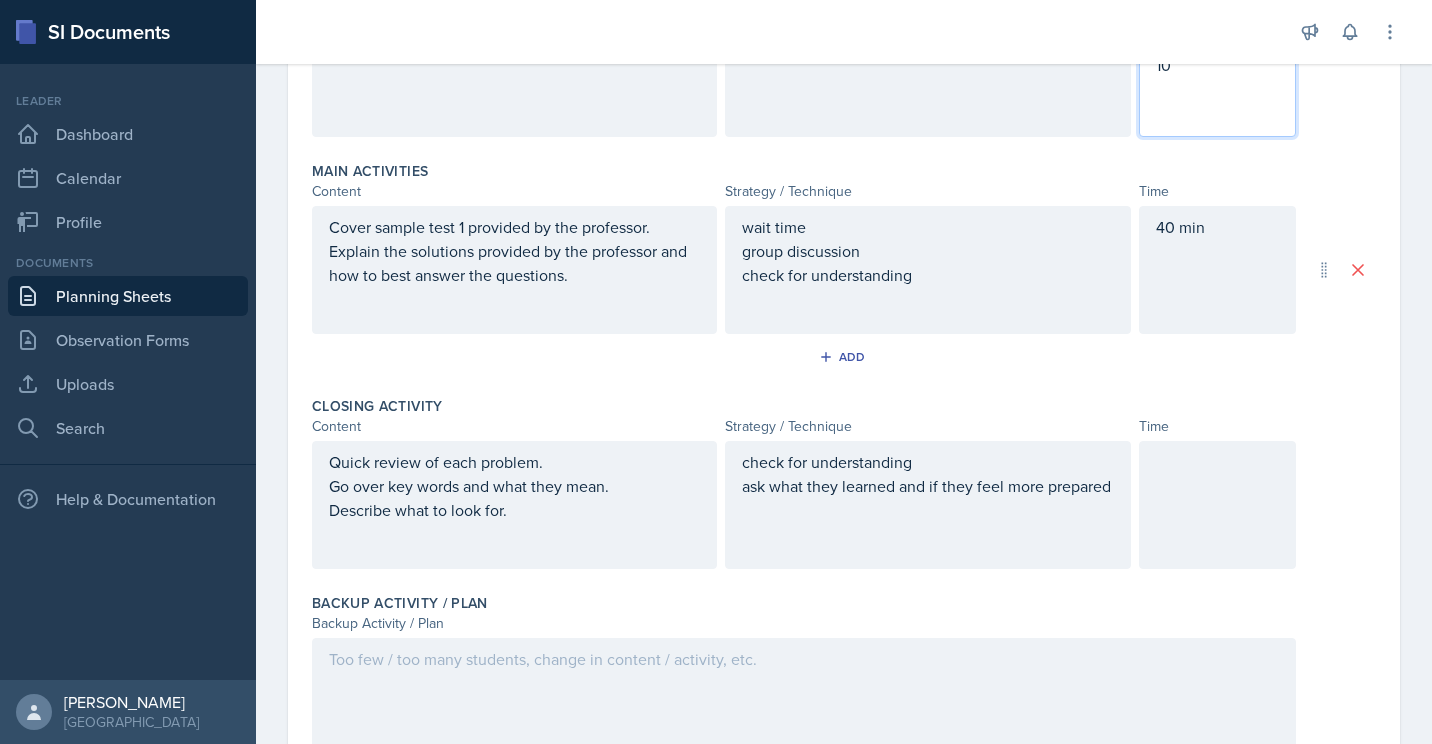 scroll, scrollTop: 527, scrollLeft: 0, axis: vertical 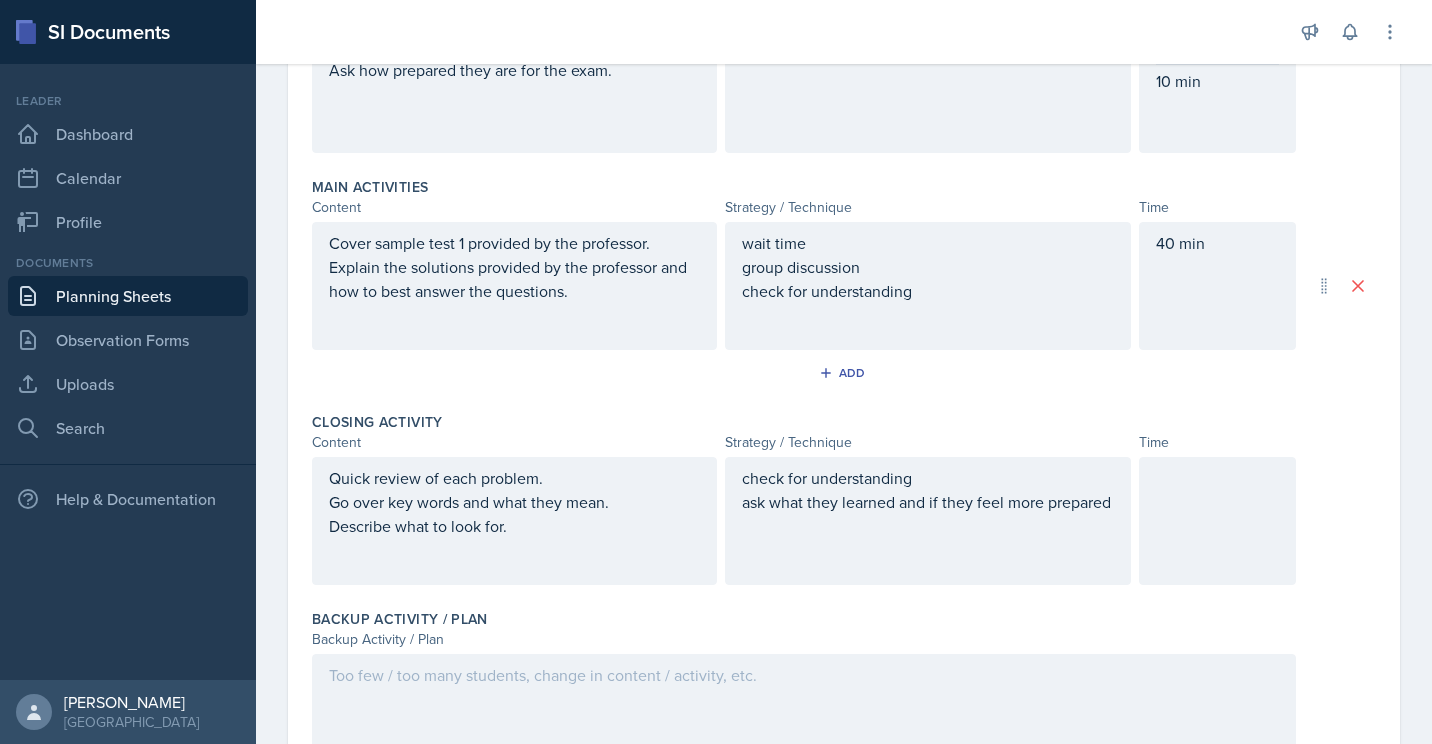 click at bounding box center (1217, 521) 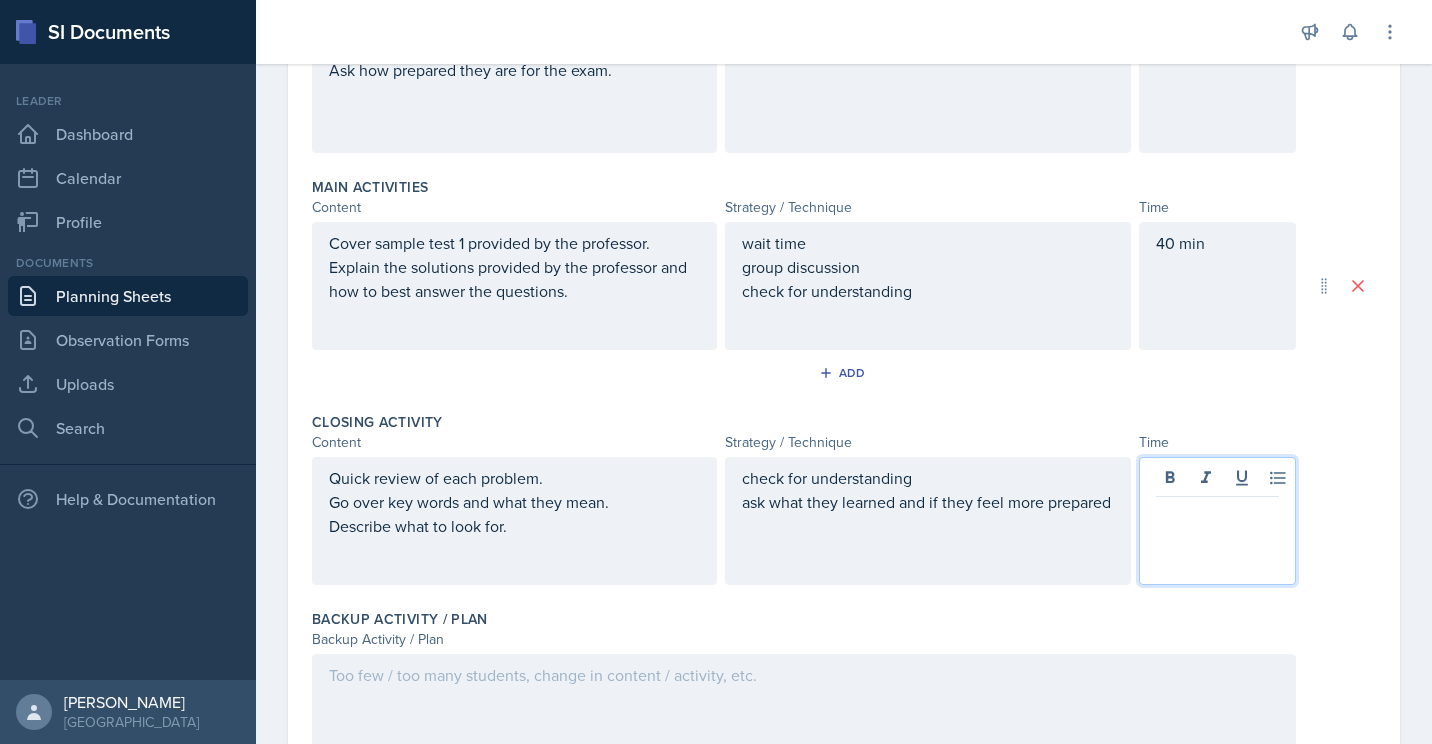 scroll, scrollTop: 562, scrollLeft: 0, axis: vertical 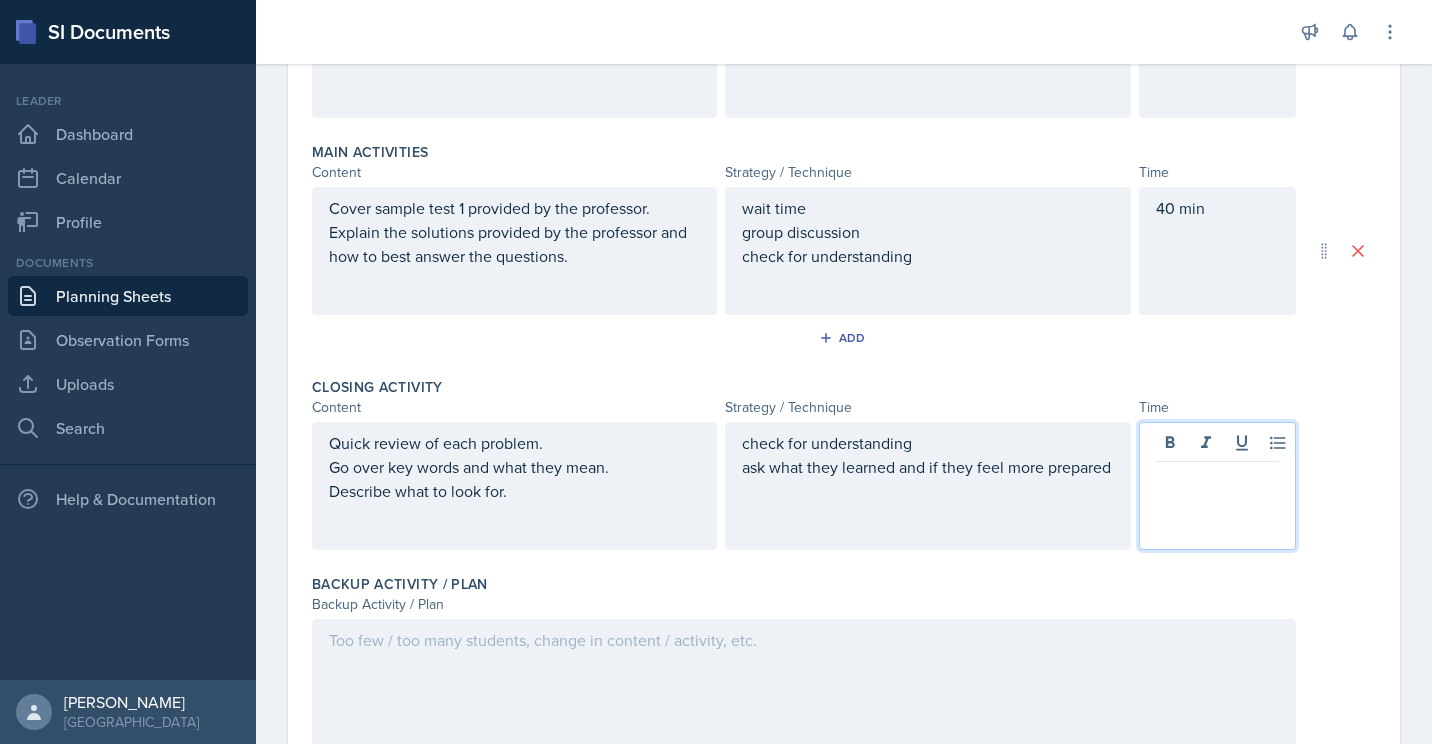 type 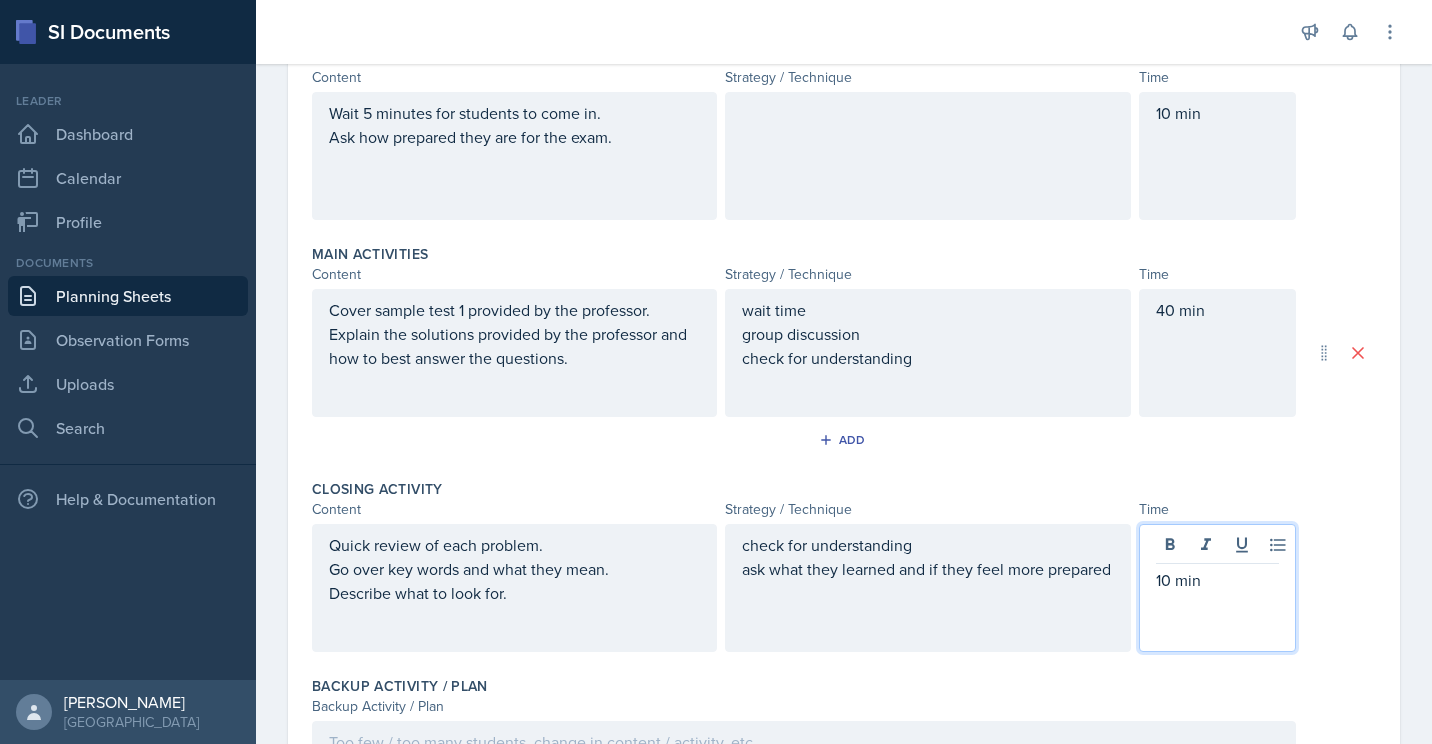 scroll, scrollTop: 411, scrollLeft: 0, axis: vertical 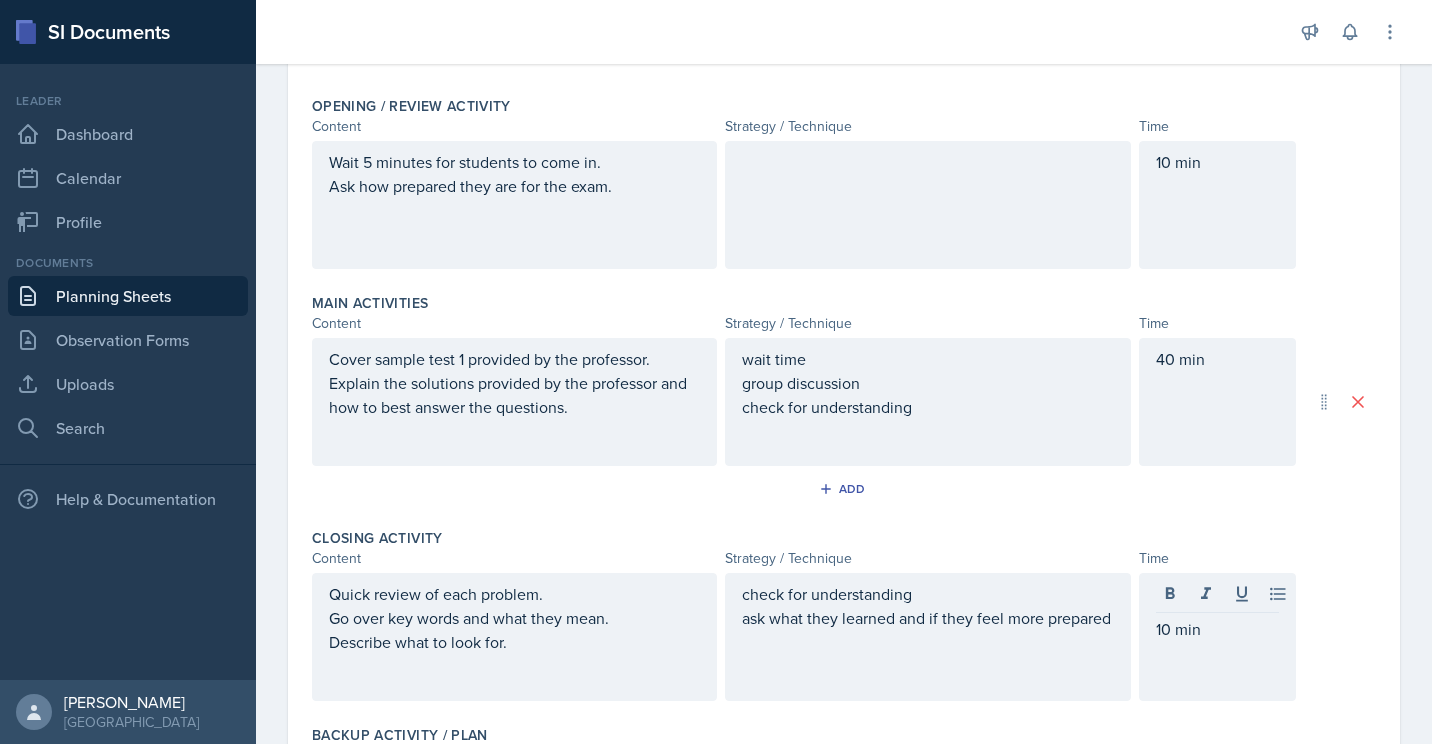 click at bounding box center [927, 205] 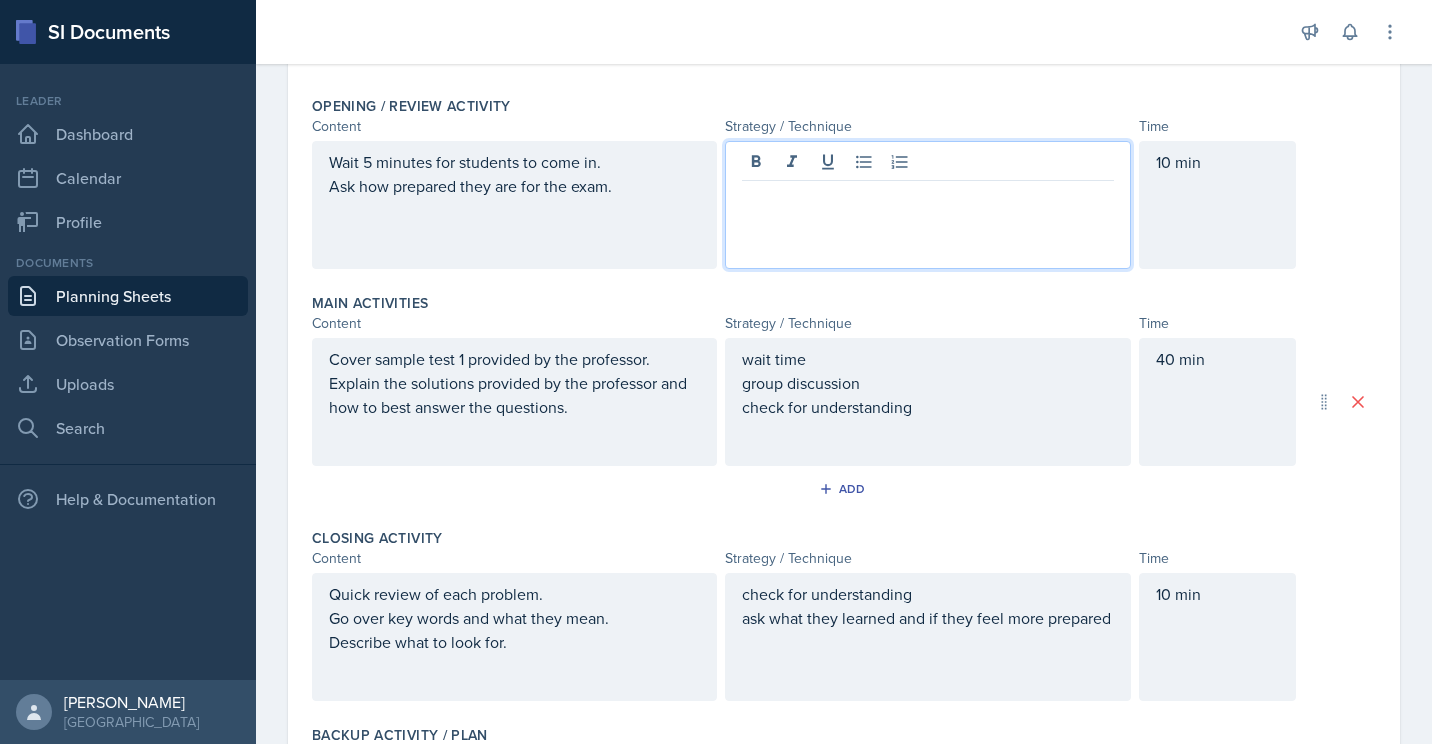 scroll, scrollTop: 446, scrollLeft: 0, axis: vertical 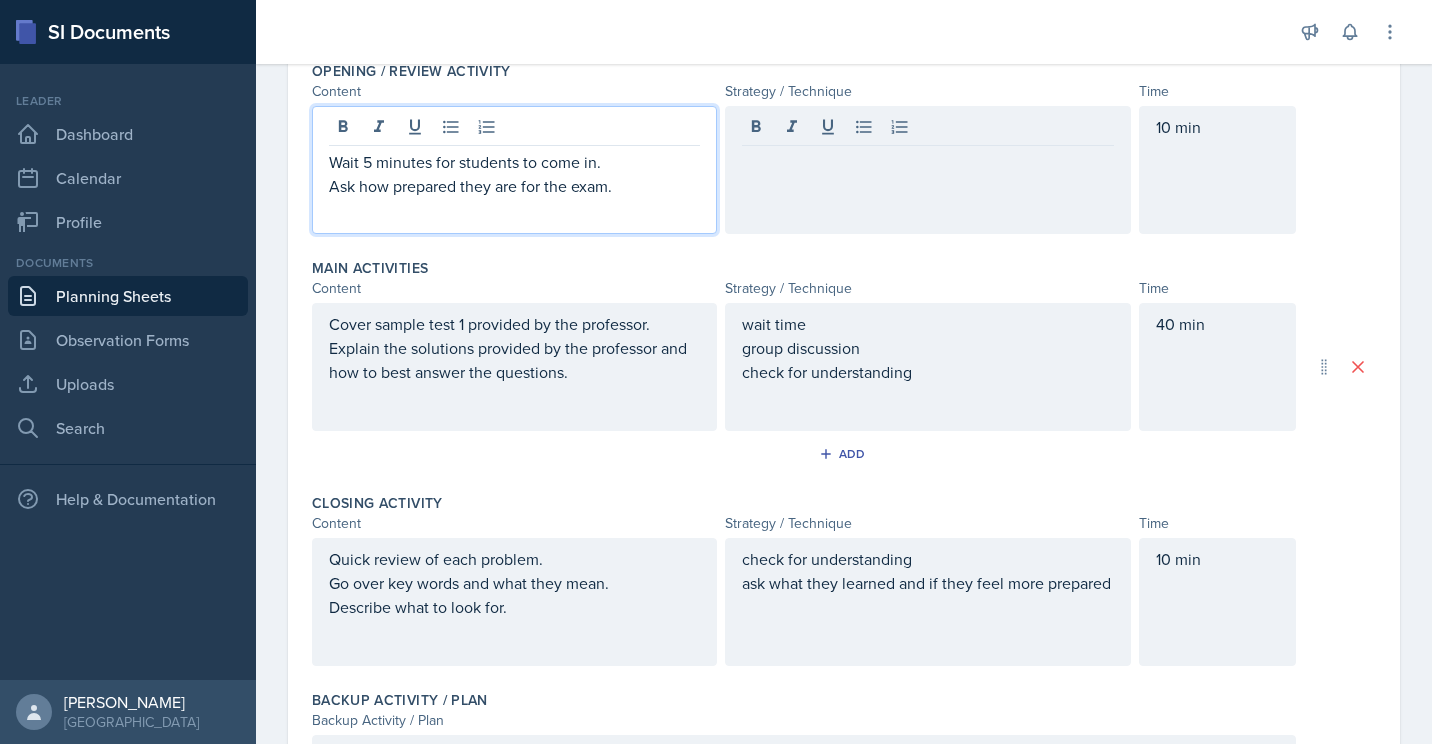 click on "Wait 5 minutes for students to come in. Ask how prepared they are for the exam." at bounding box center (514, 186) 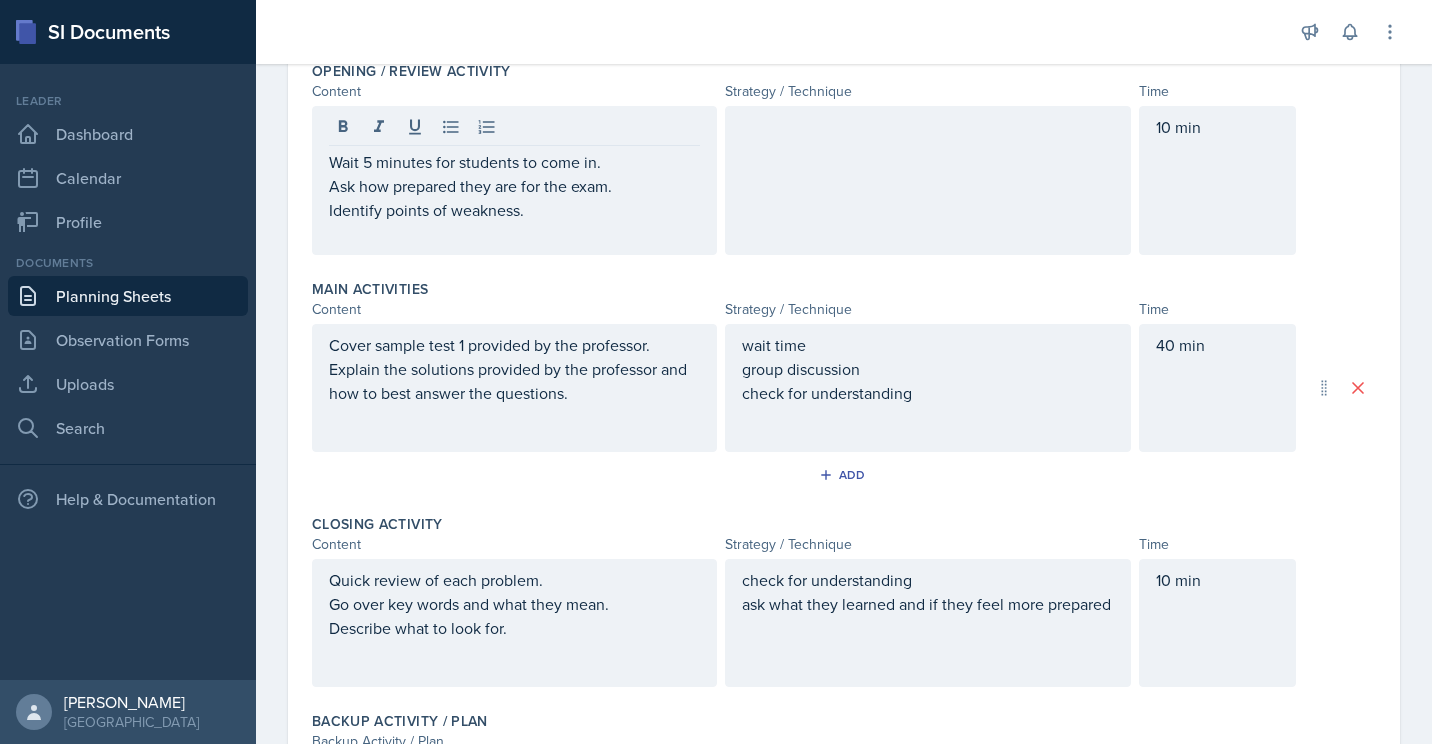 click at bounding box center [927, 180] 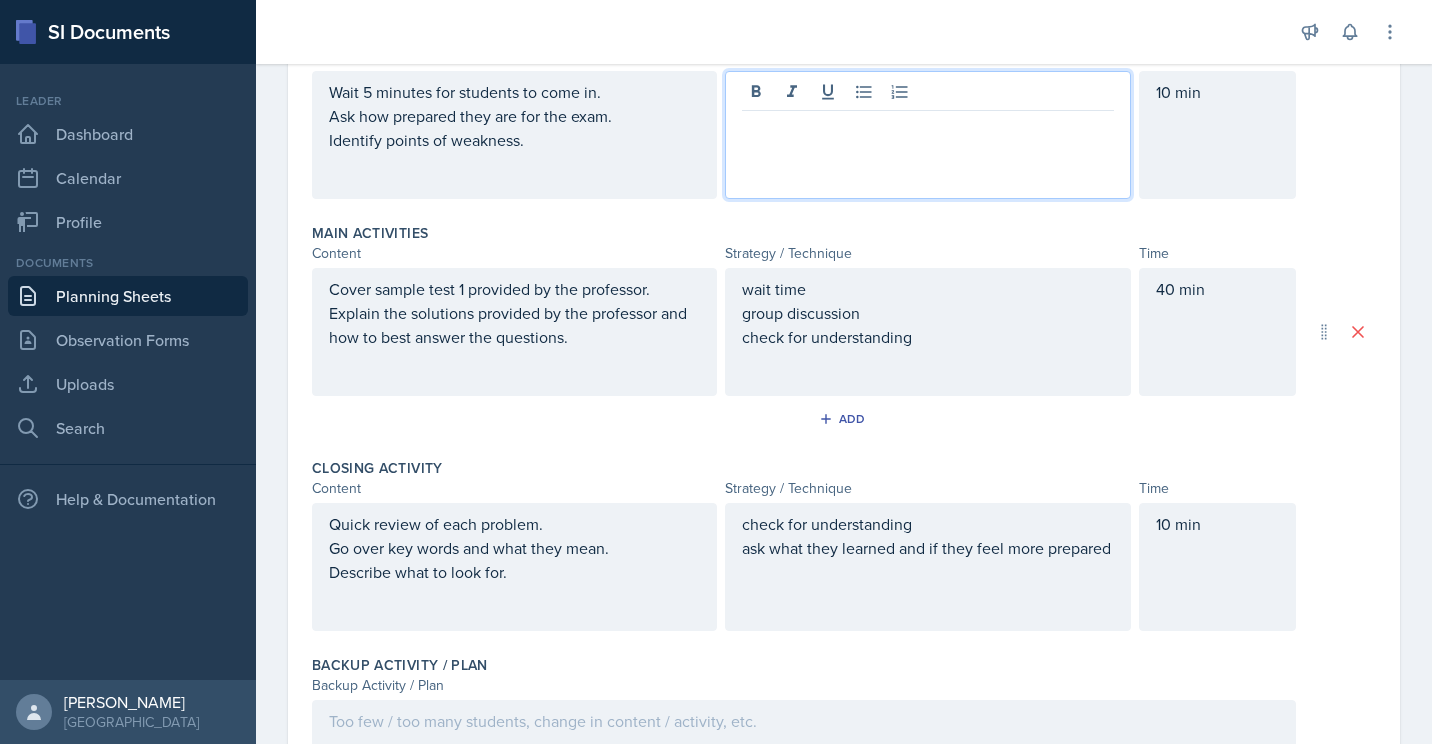 type 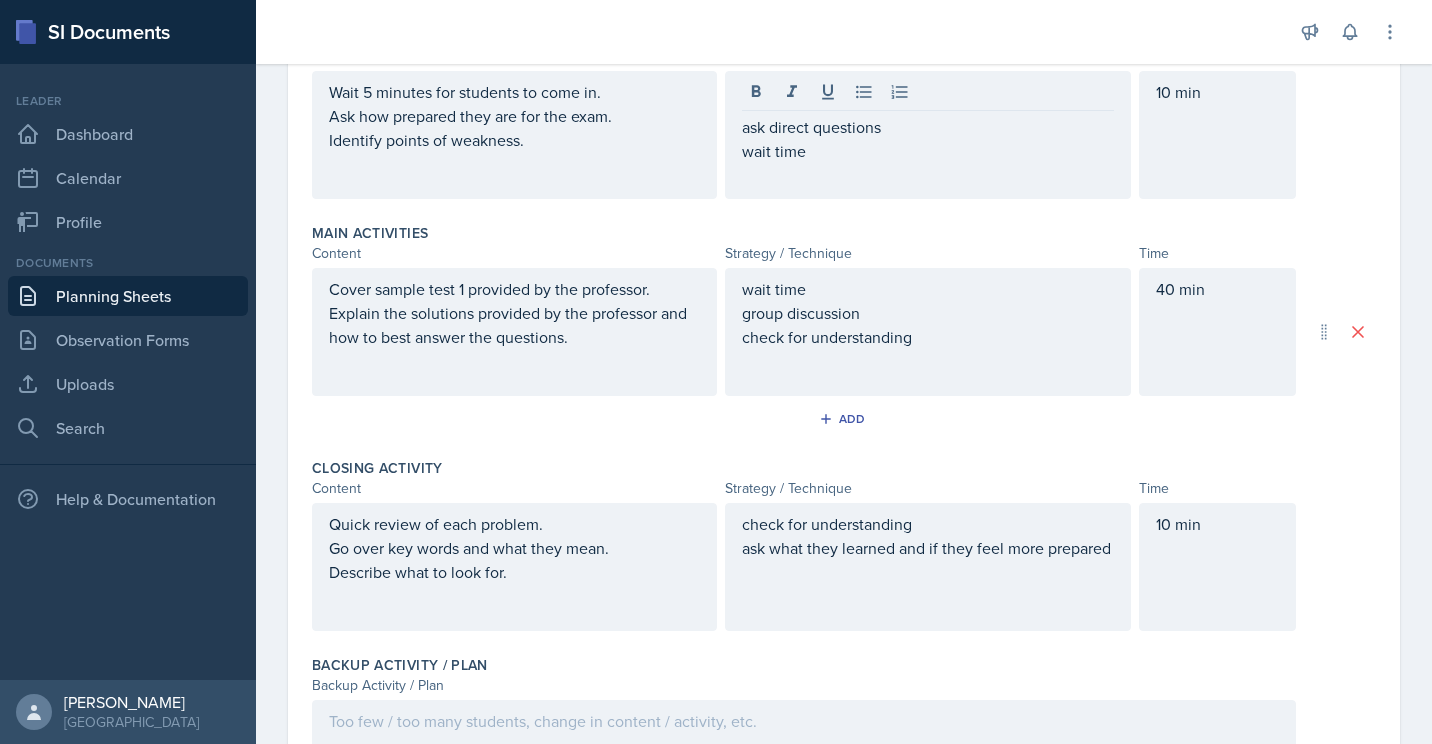 click on "Content   Strategy / Technique   Time" at bounding box center [844, 253] 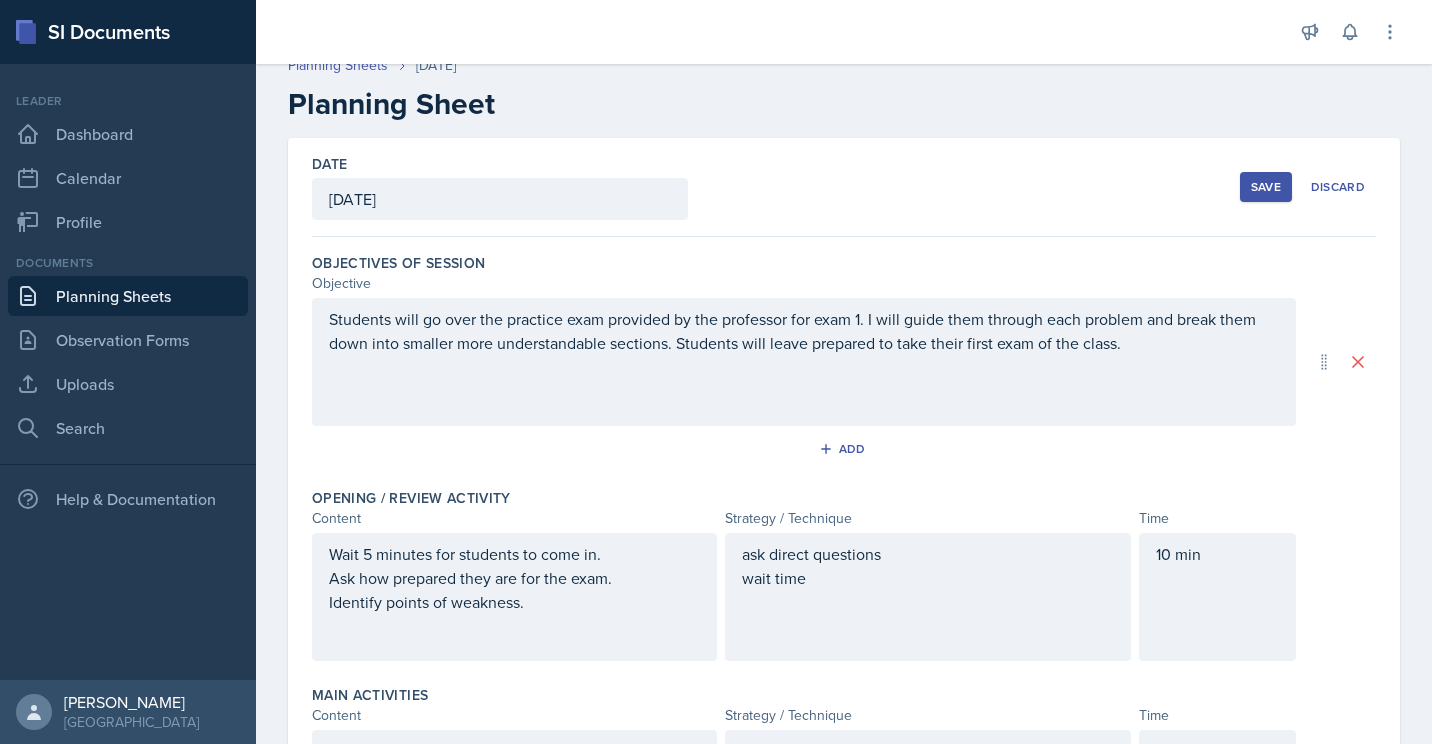 scroll, scrollTop: 17, scrollLeft: 0, axis: vertical 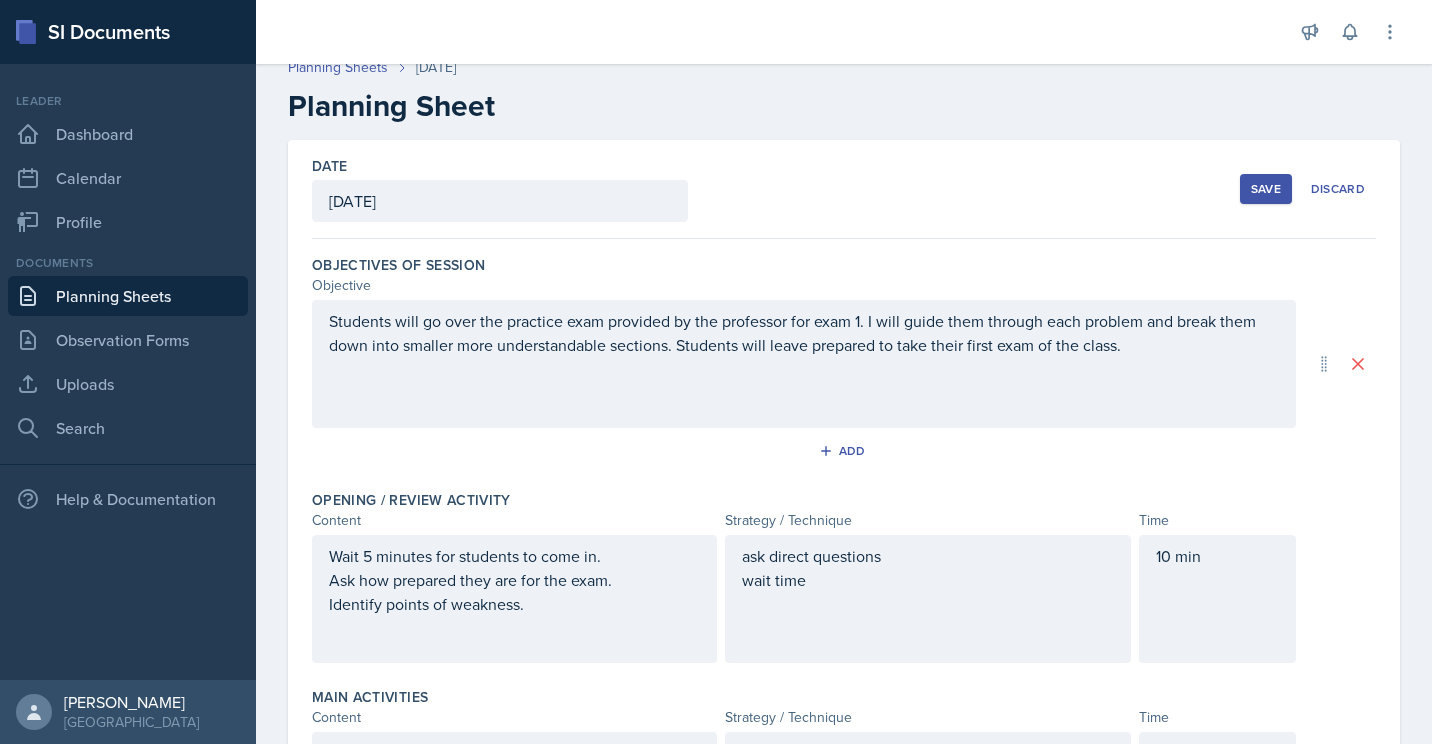 click on "Save" at bounding box center [1266, 189] 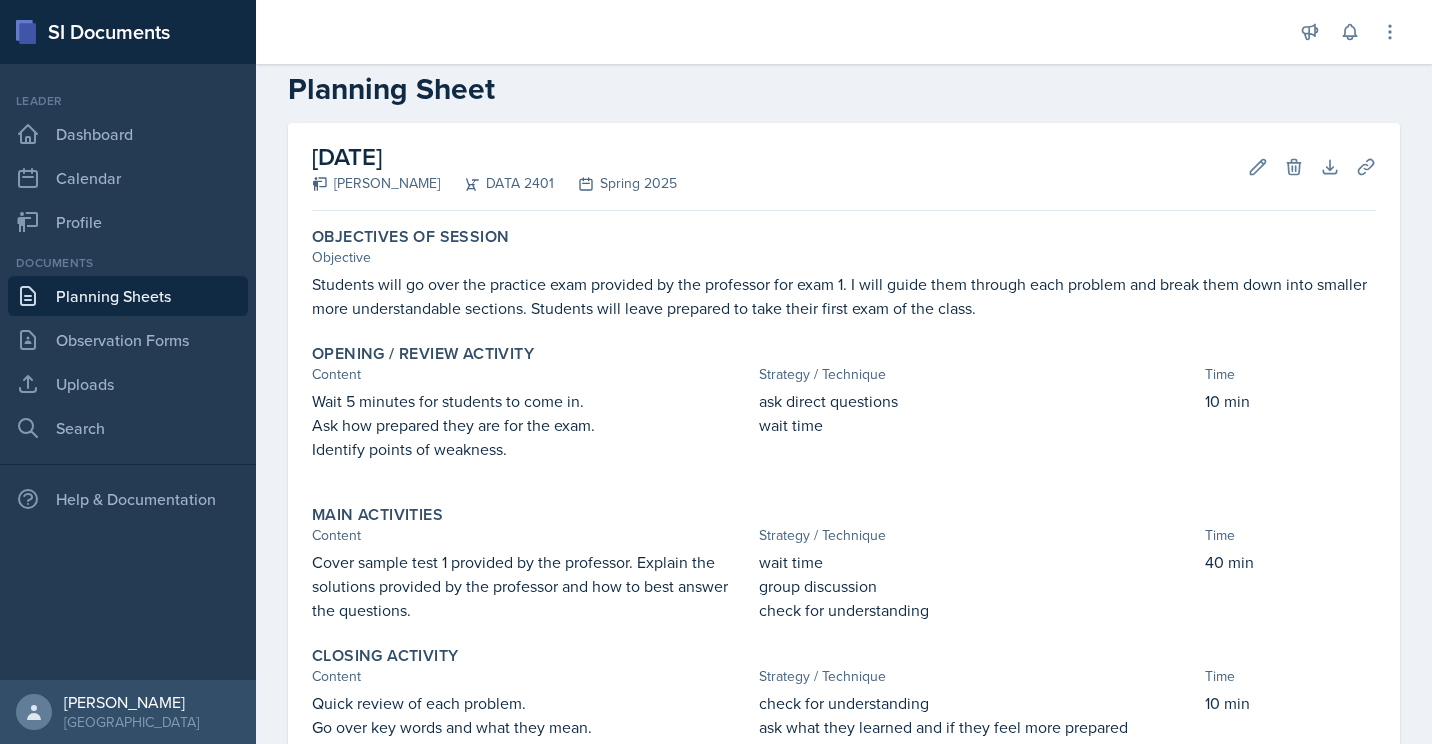 scroll, scrollTop: 0, scrollLeft: 0, axis: both 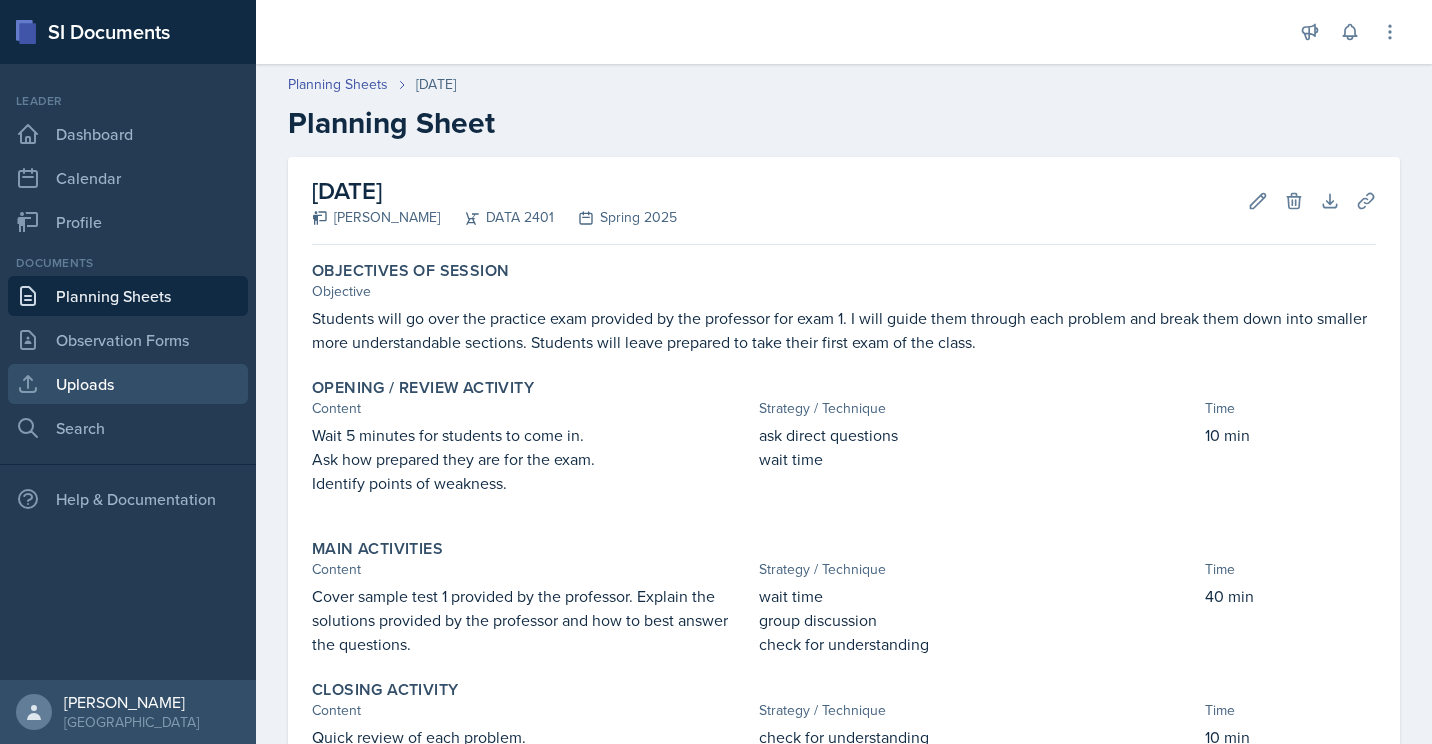 click on "Uploads" at bounding box center (128, 384) 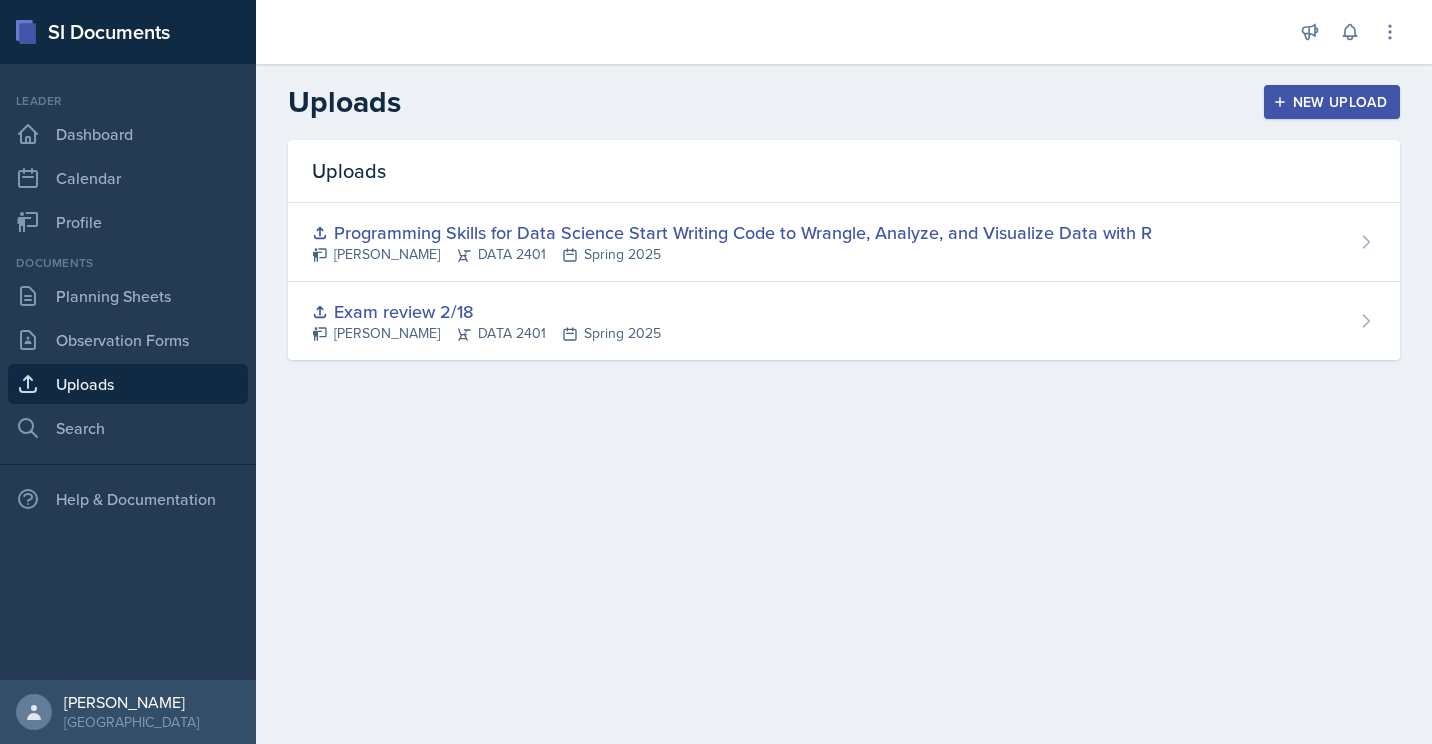 click on "New Upload" at bounding box center (1332, 102) 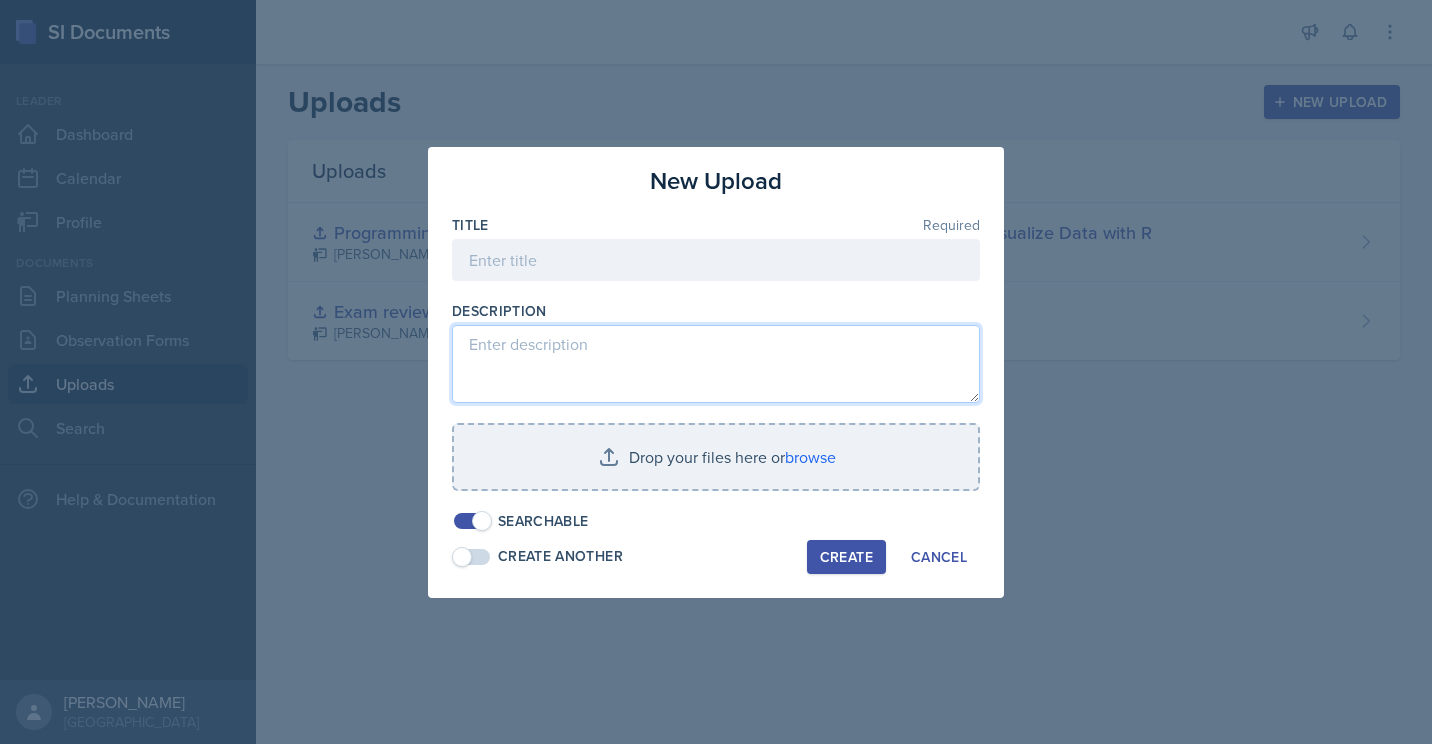 click at bounding box center (716, 364) 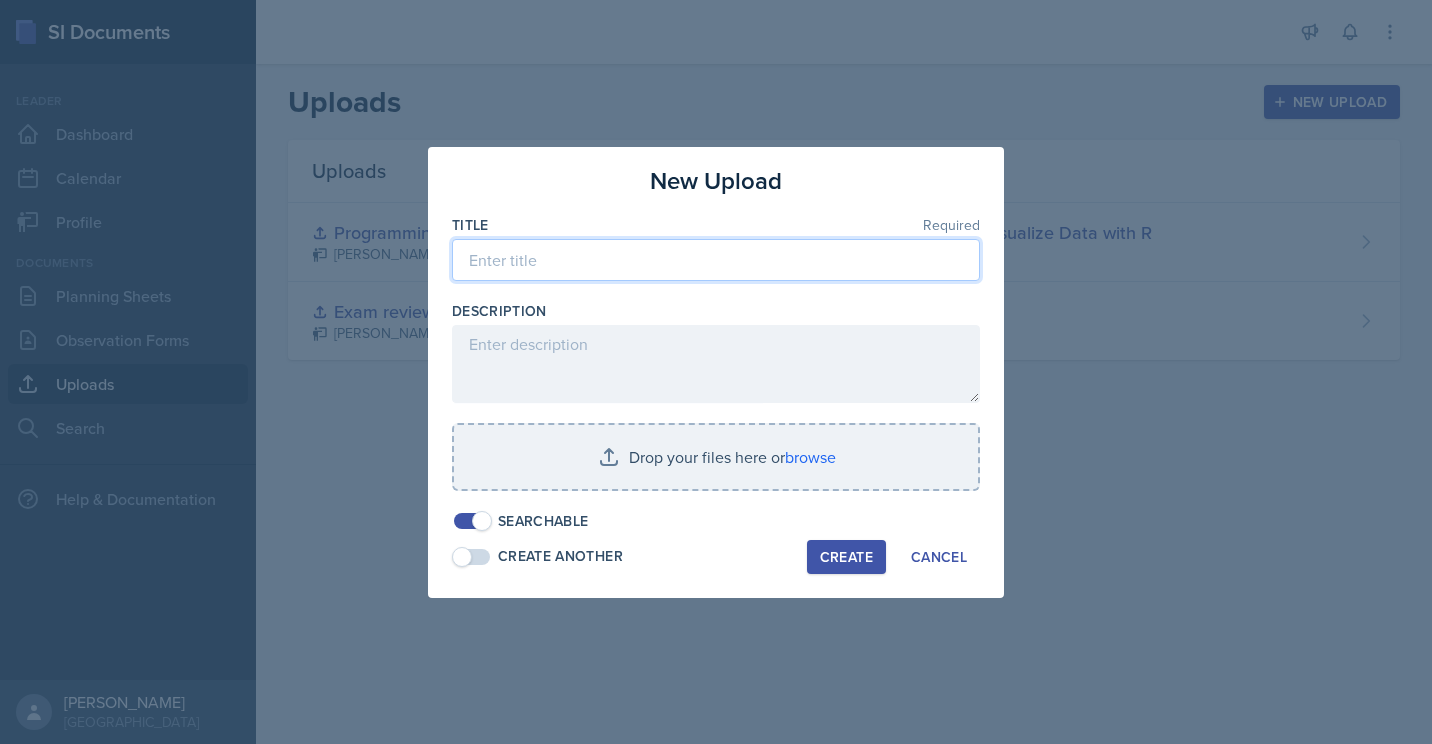 click at bounding box center [716, 260] 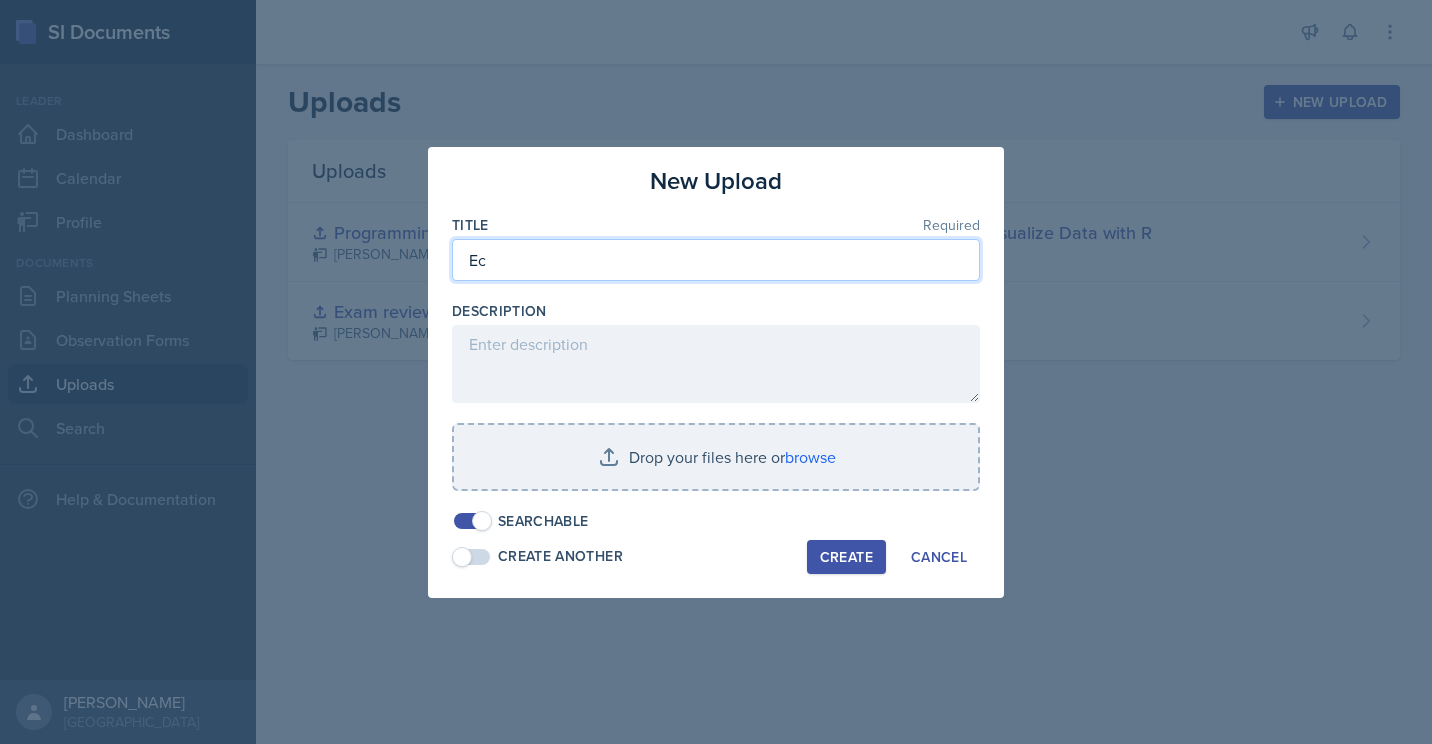 type on "E" 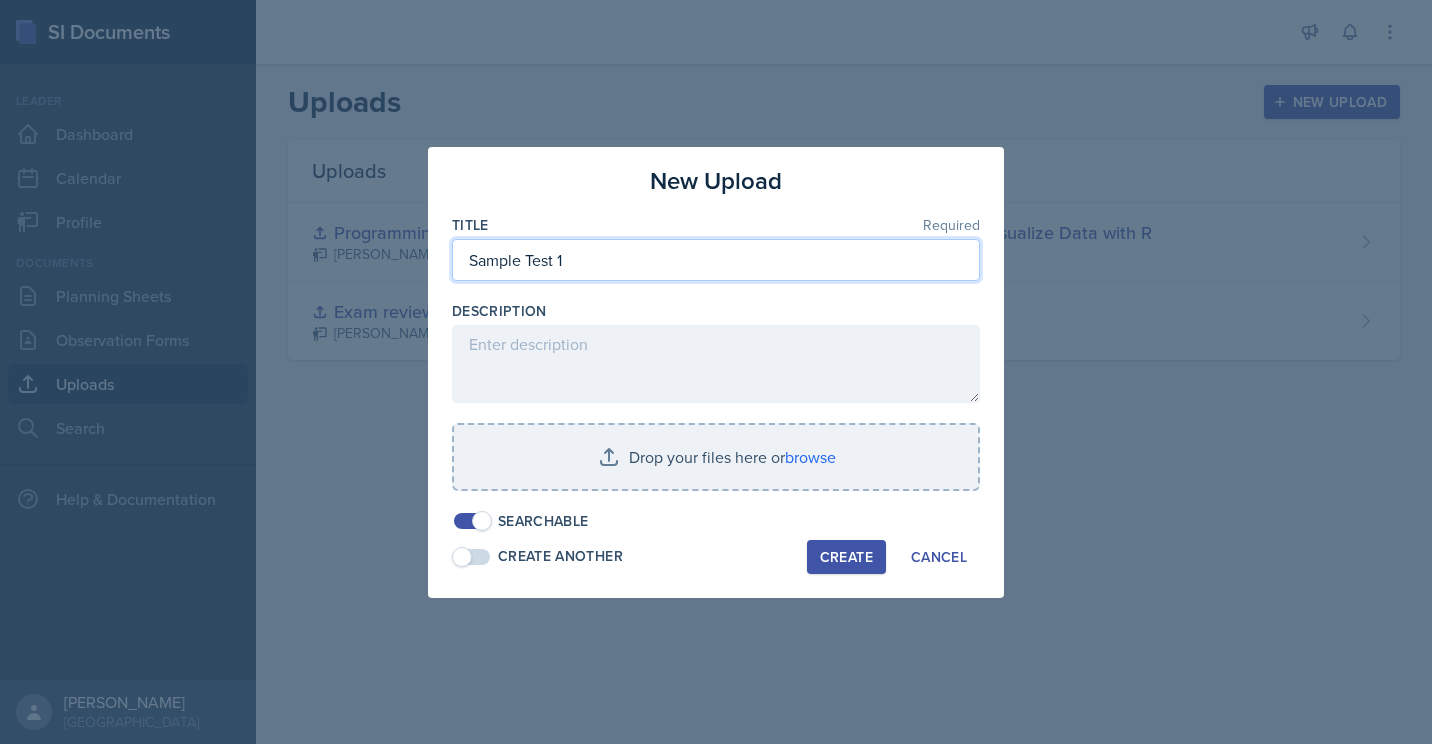type on "Sample Test 1" 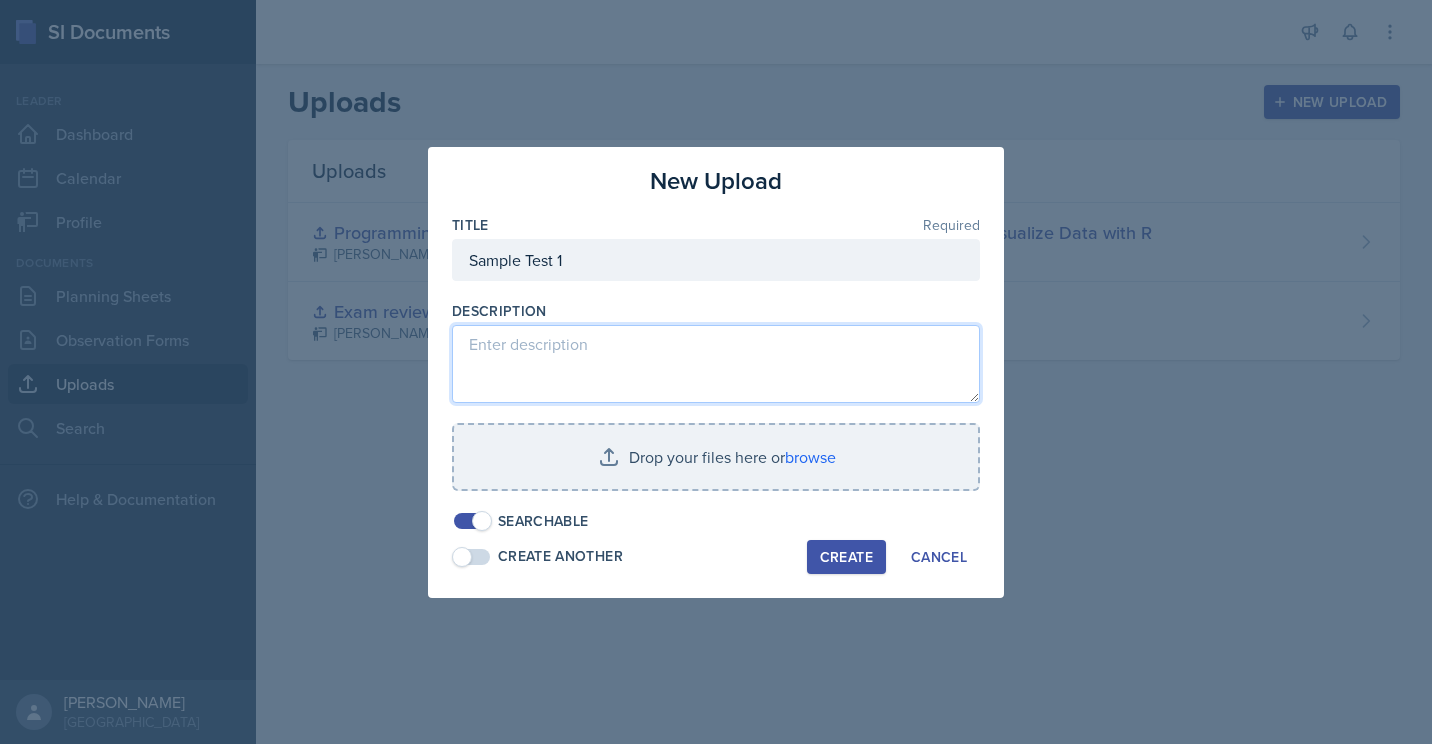 click at bounding box center (716, 364) 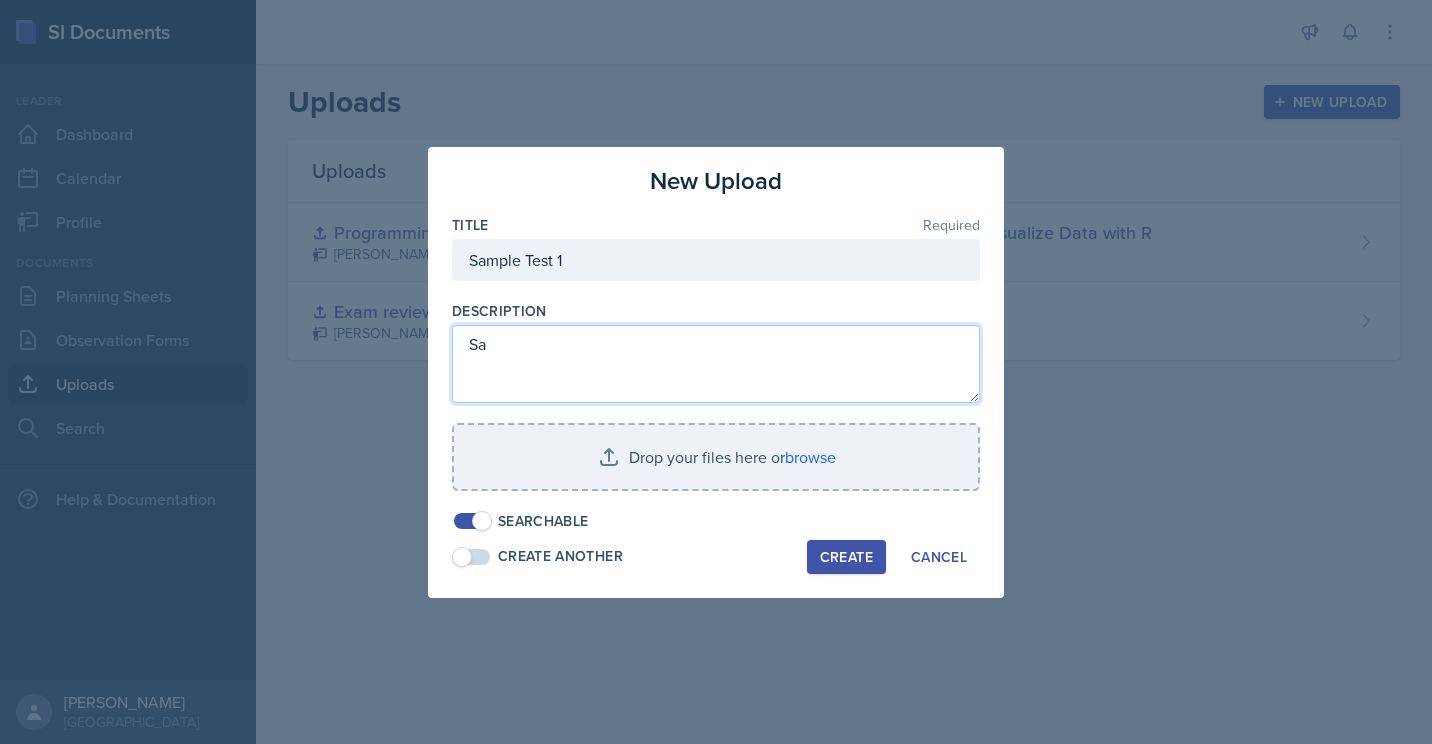 type on "S" 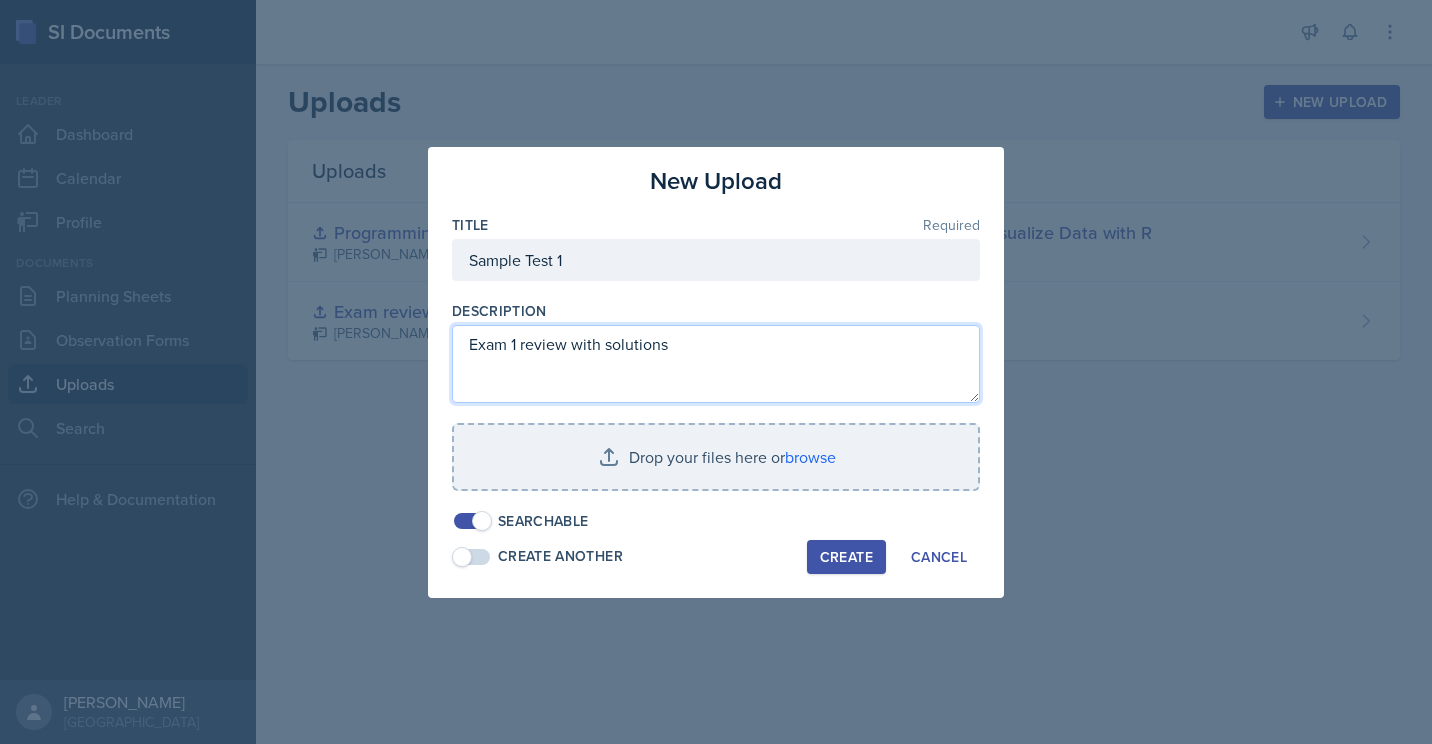 type on "Exam 1 review with solutions" 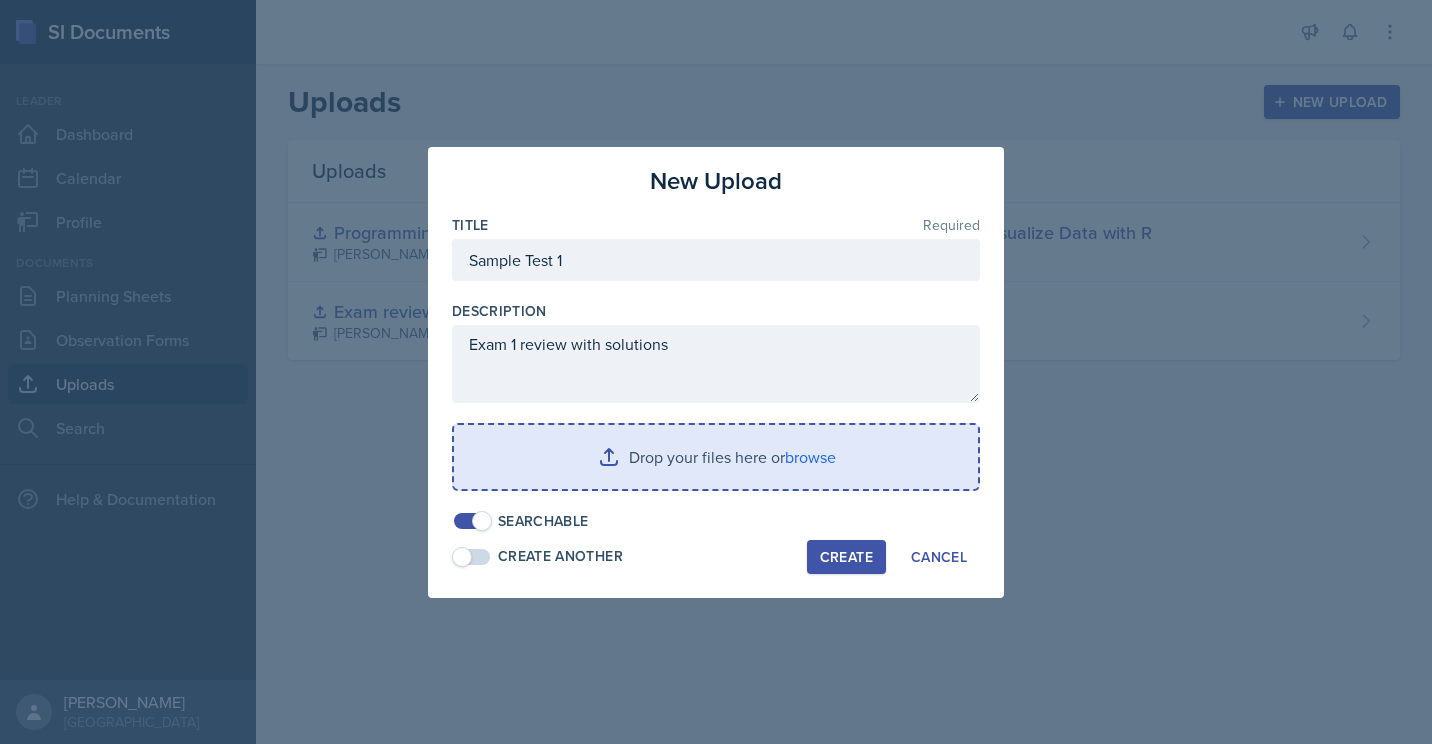 click at bounding box center [716, 457] 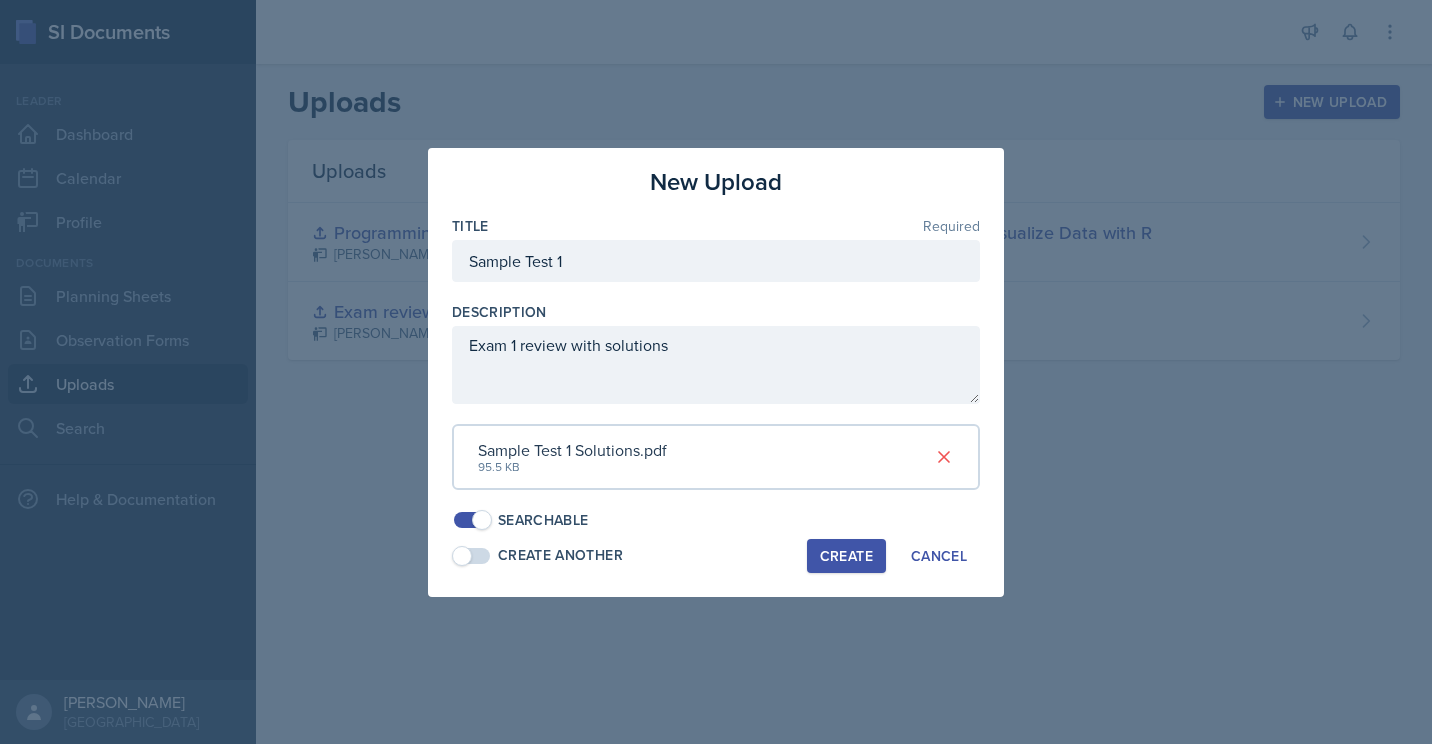 click on "Create" at bounding box center (846, 556) 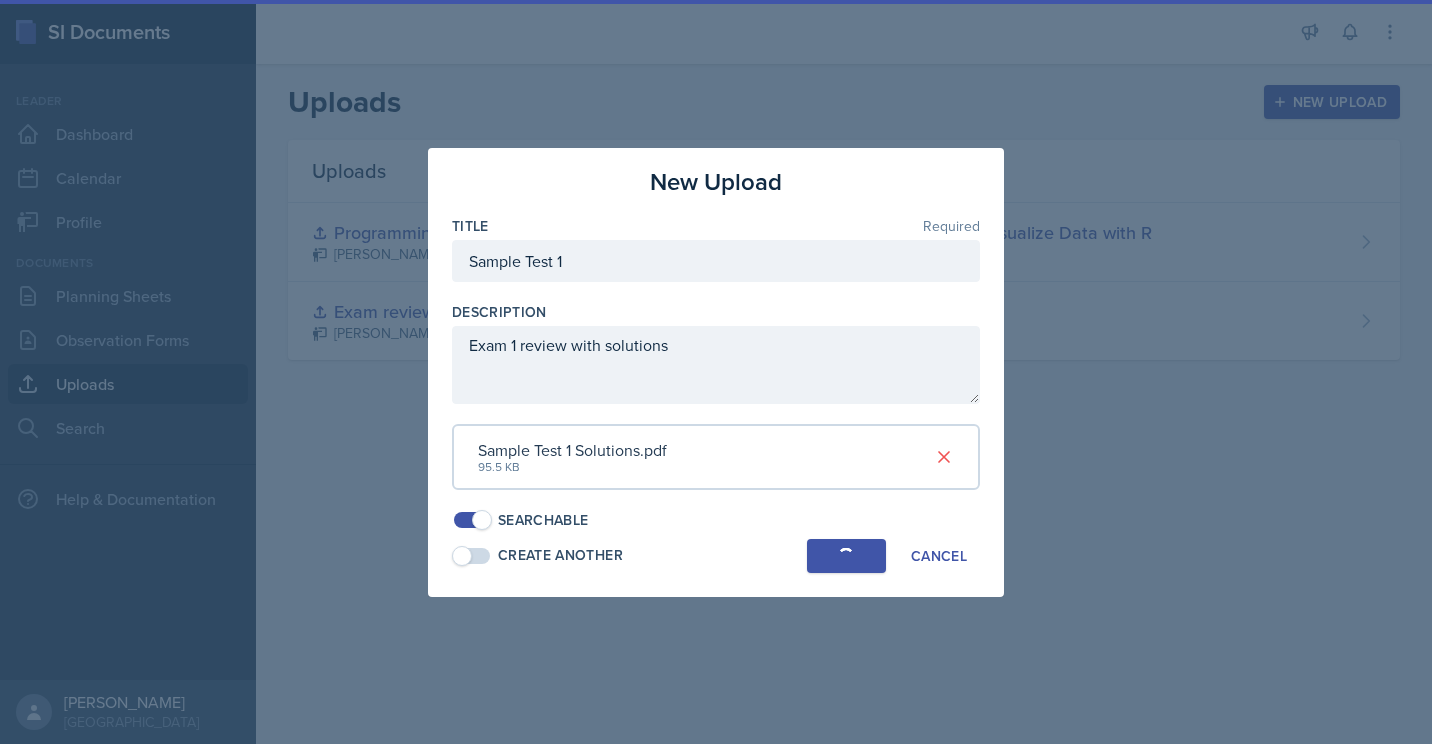 type 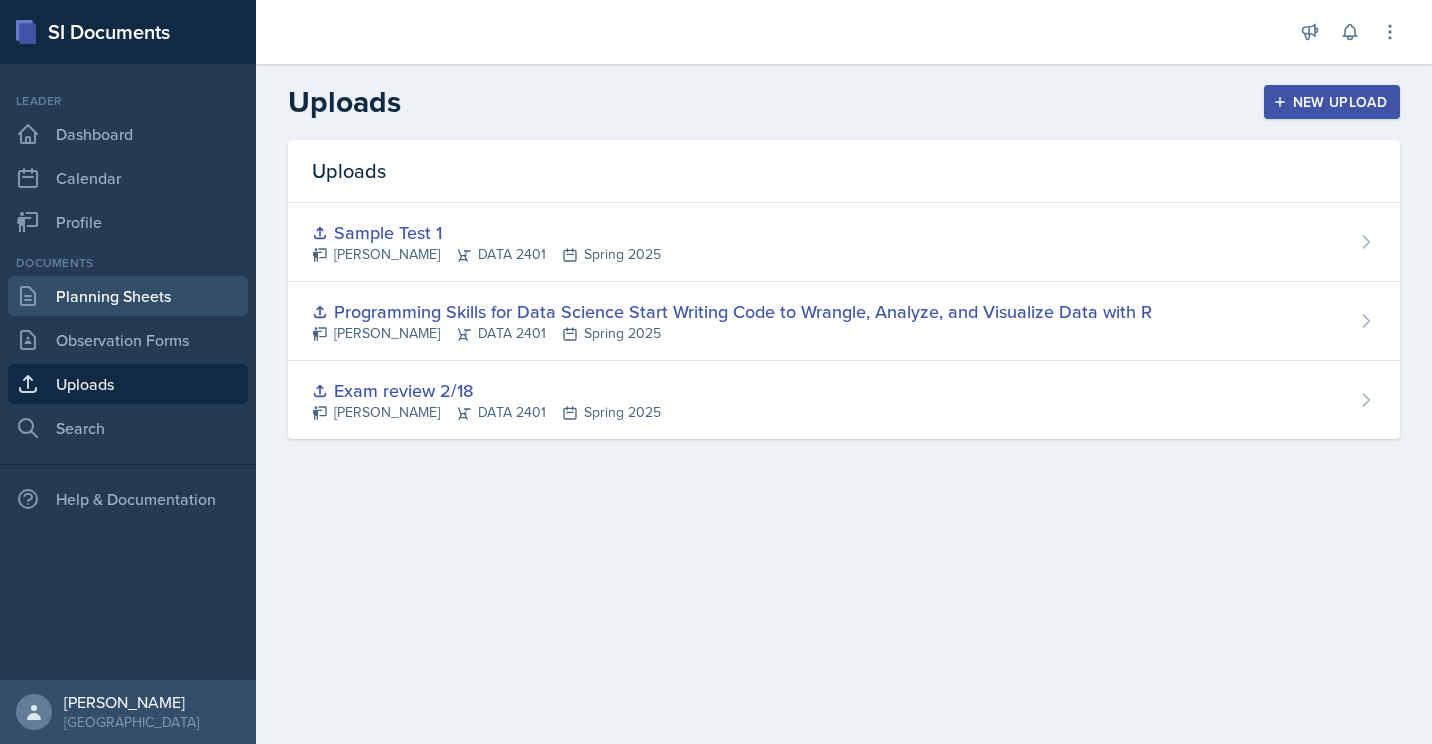 click on "Planning Sheets" at bounding box center (128, 296) 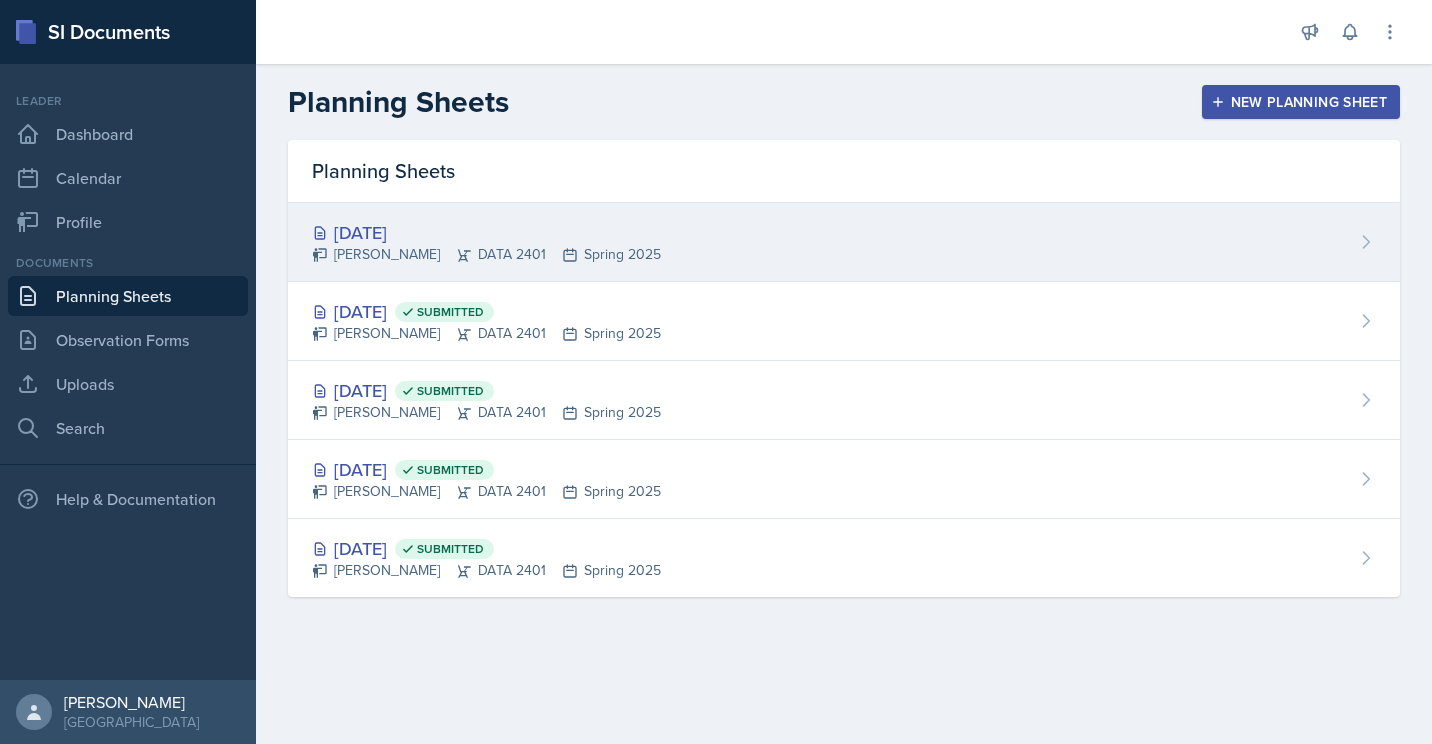 click on "[DATE]" at bounding box center (486, 232) 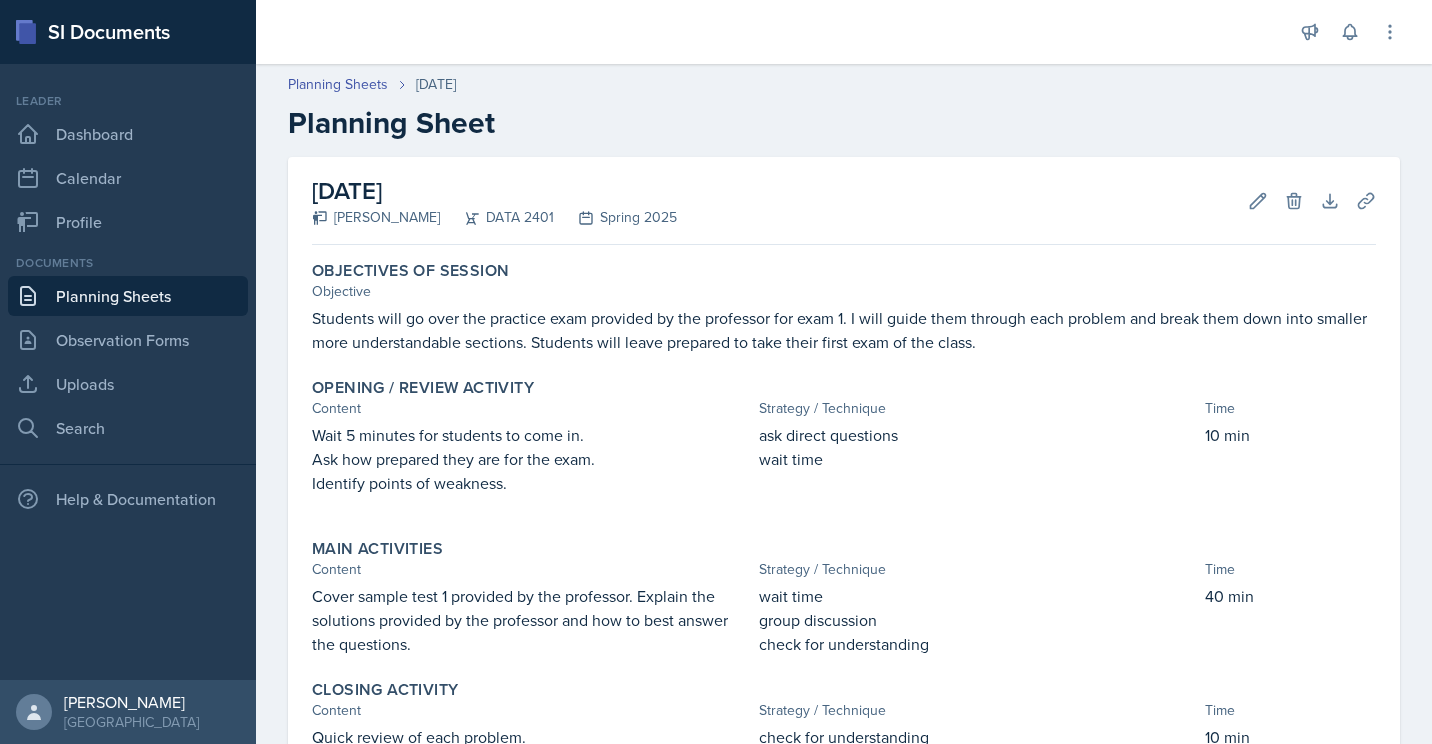 click on "DATA 2401" at bounding box center [497, 217] 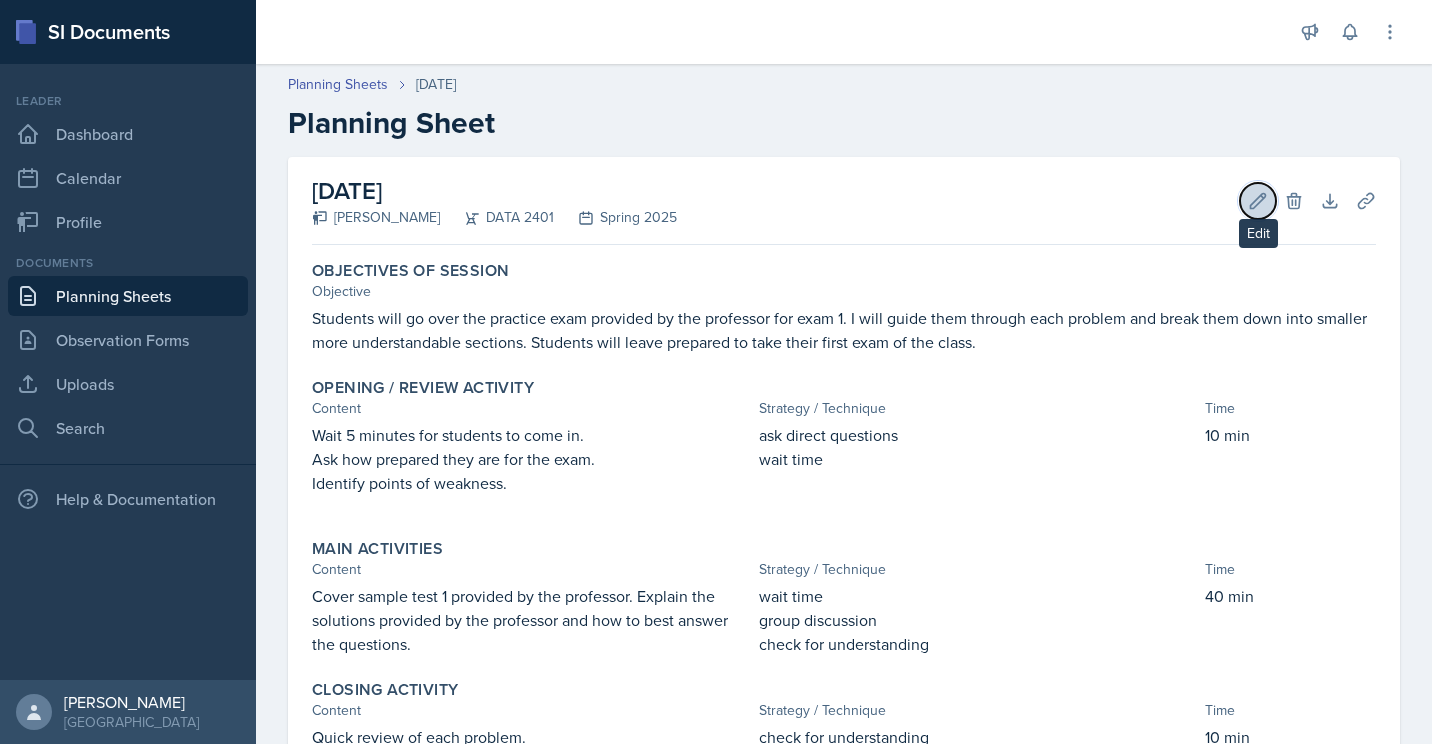 click on "Edit" at bounding box center (1258, 201) 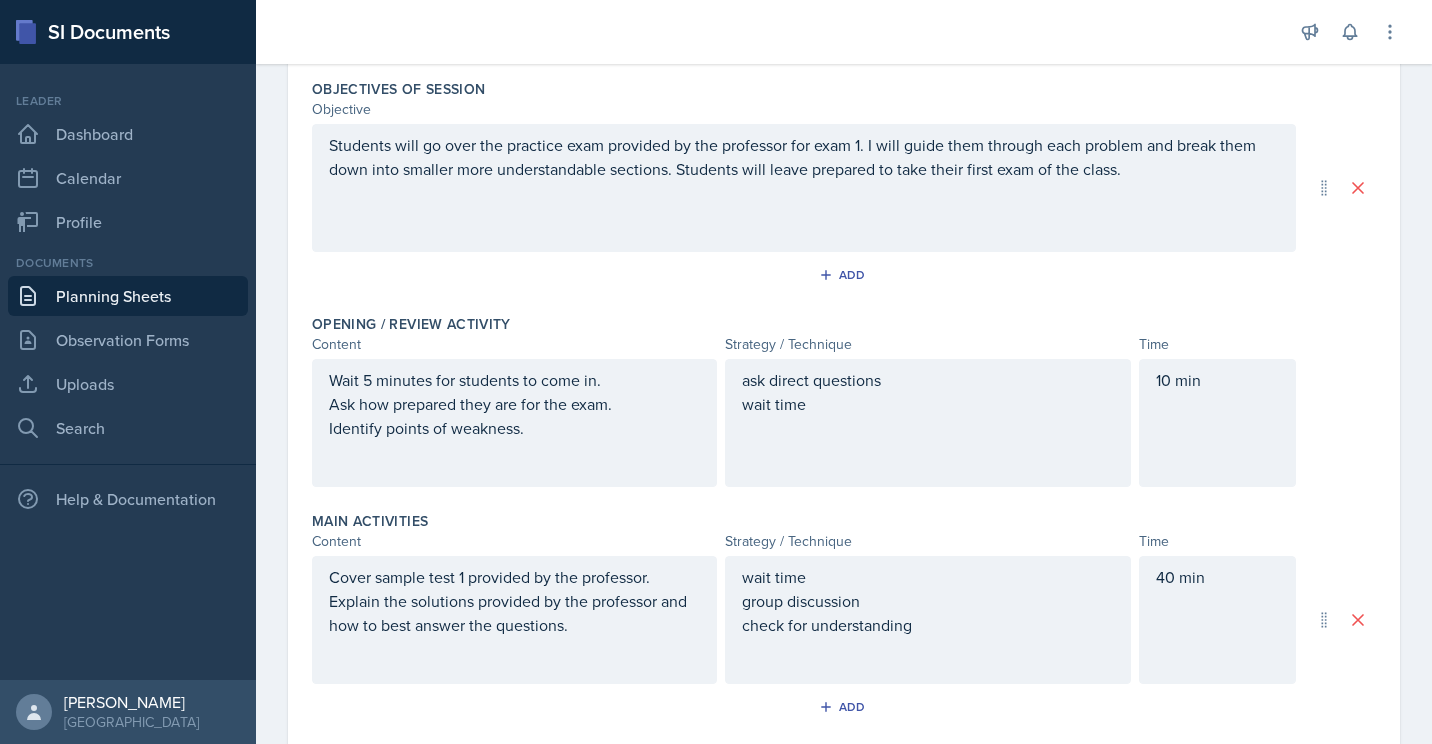 scroll, scrollTop: 0, scrollLeft: 0, axis: both 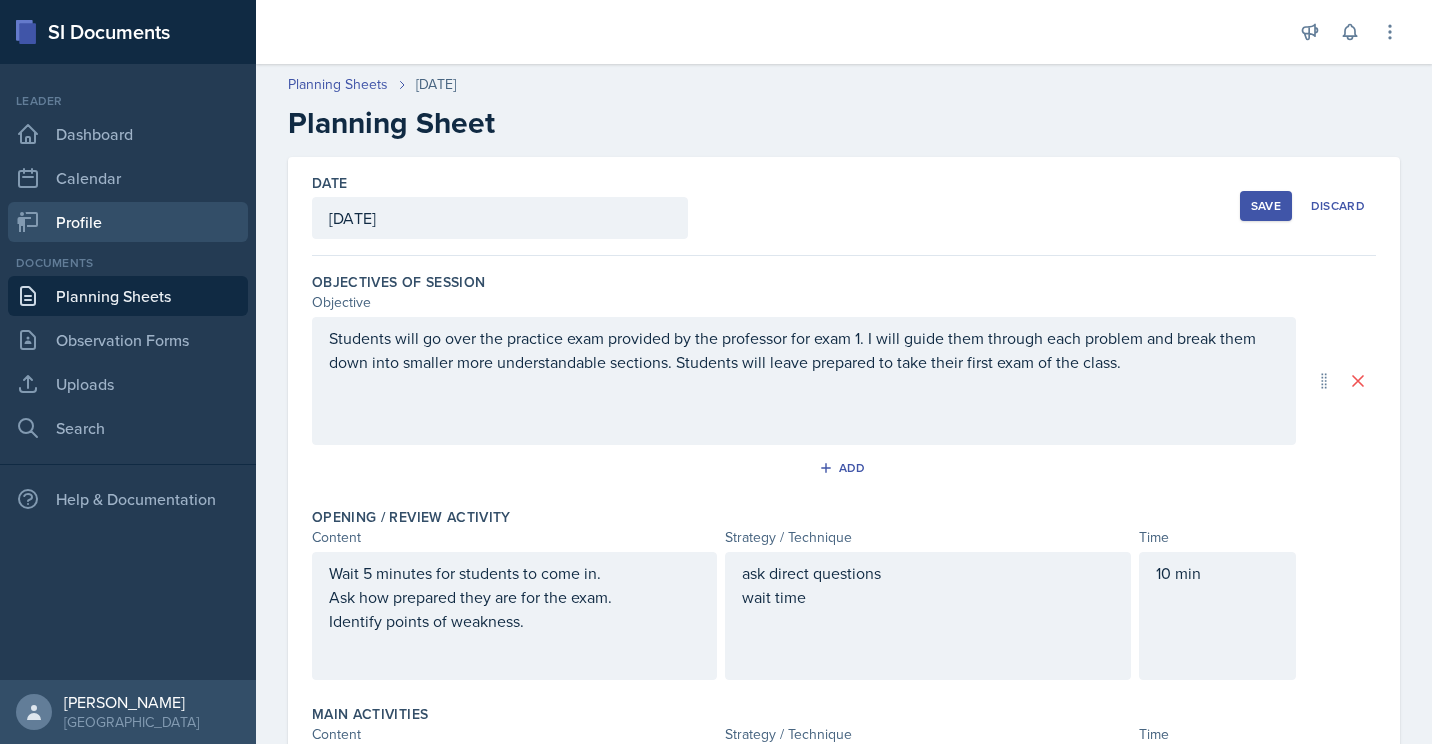 click on "Profile" at bounding box center (128, 222) 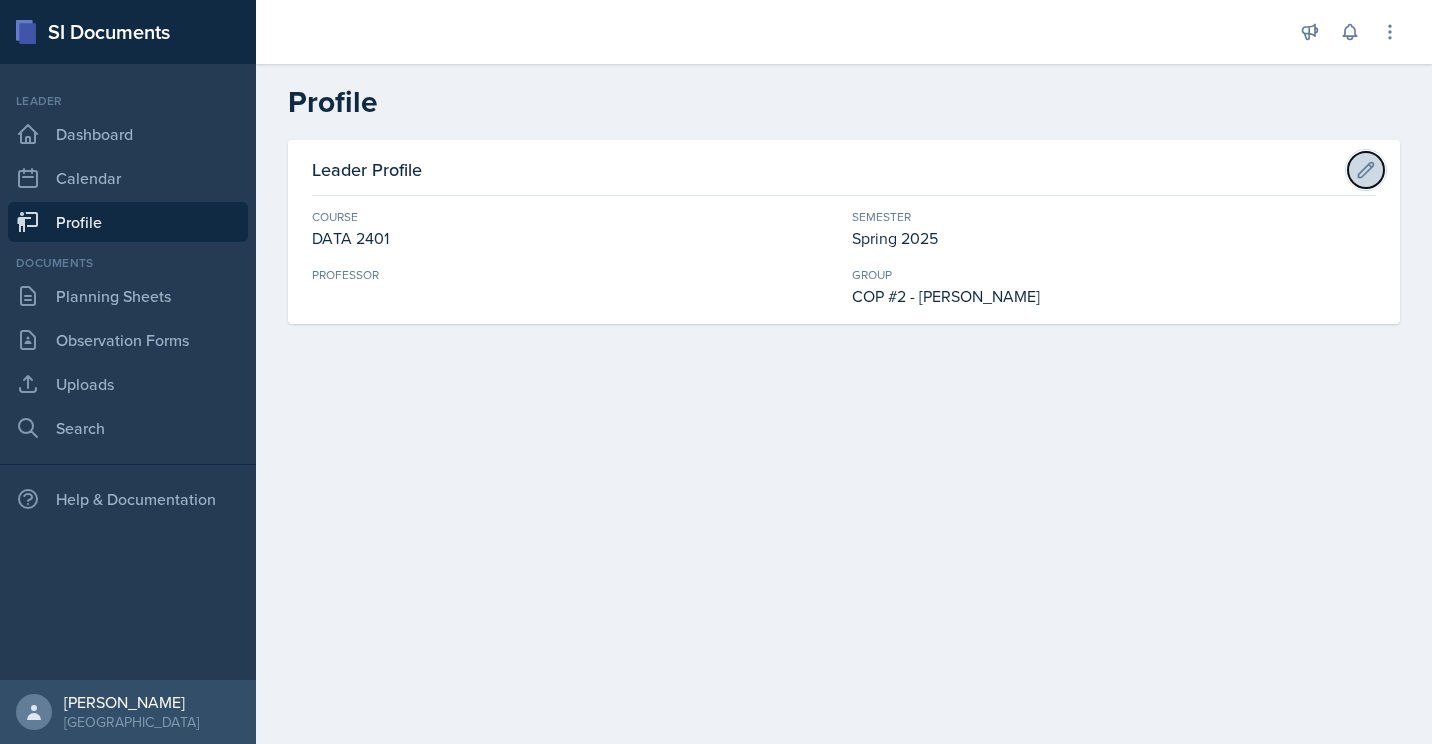 click at bounding box center [1366, 170] 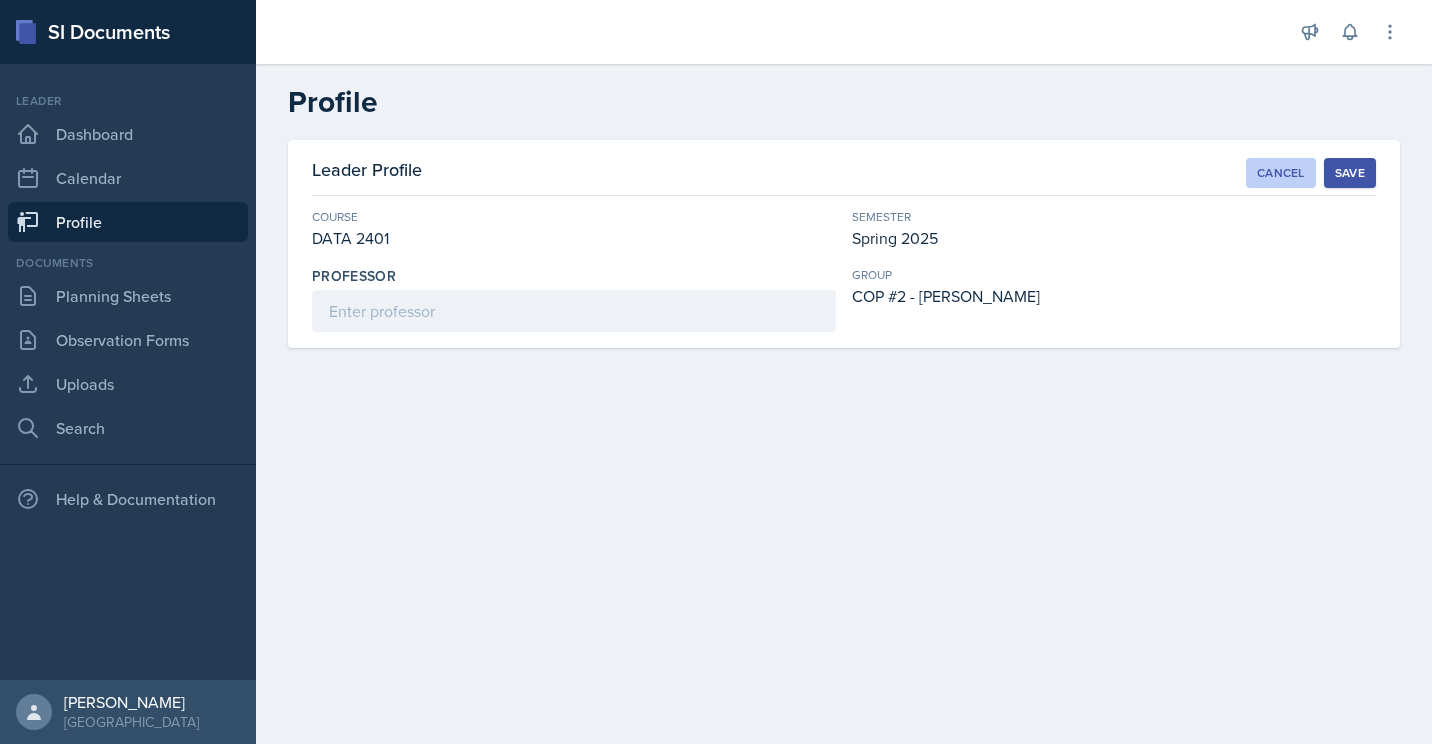 click on "Cancel" at bounding box center (1281, 173) 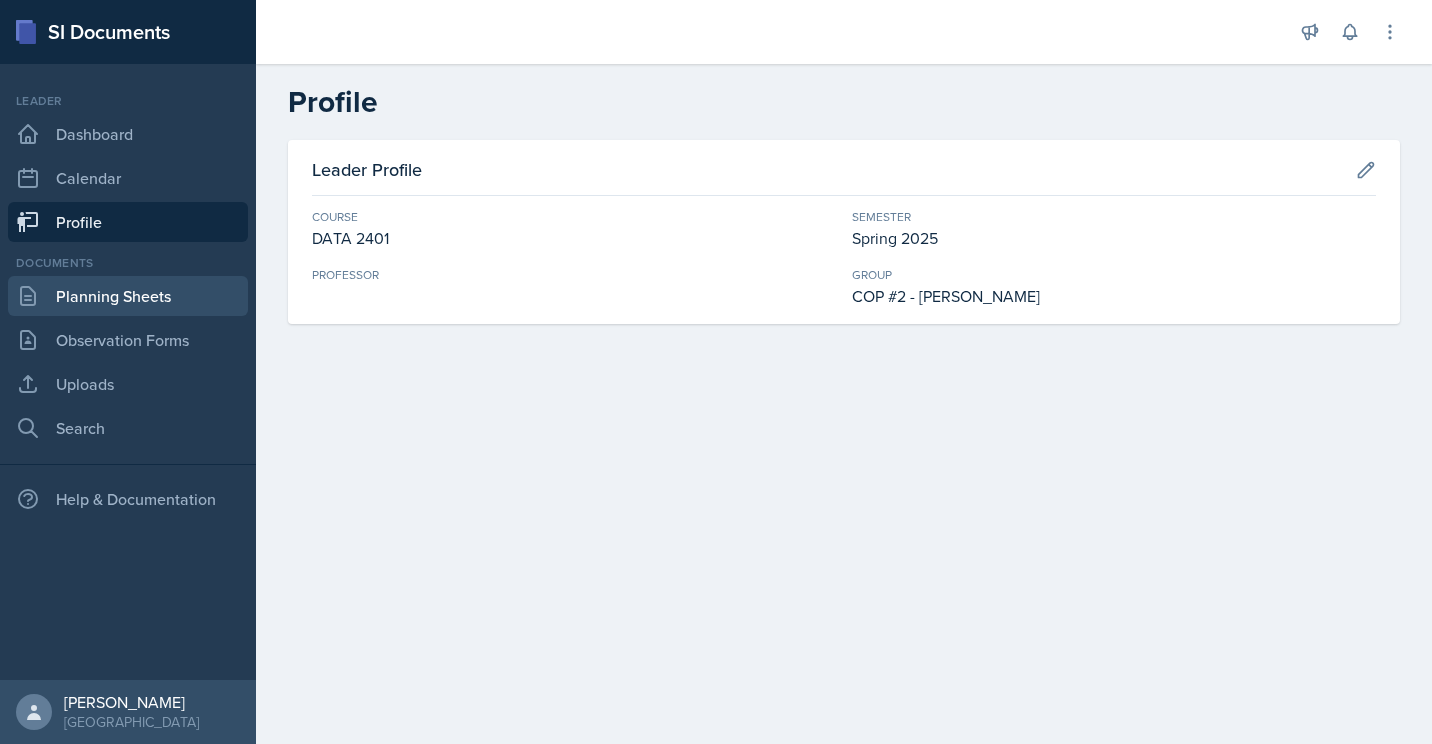 click on "Planning Sheets" at bounding box center [128, 296] 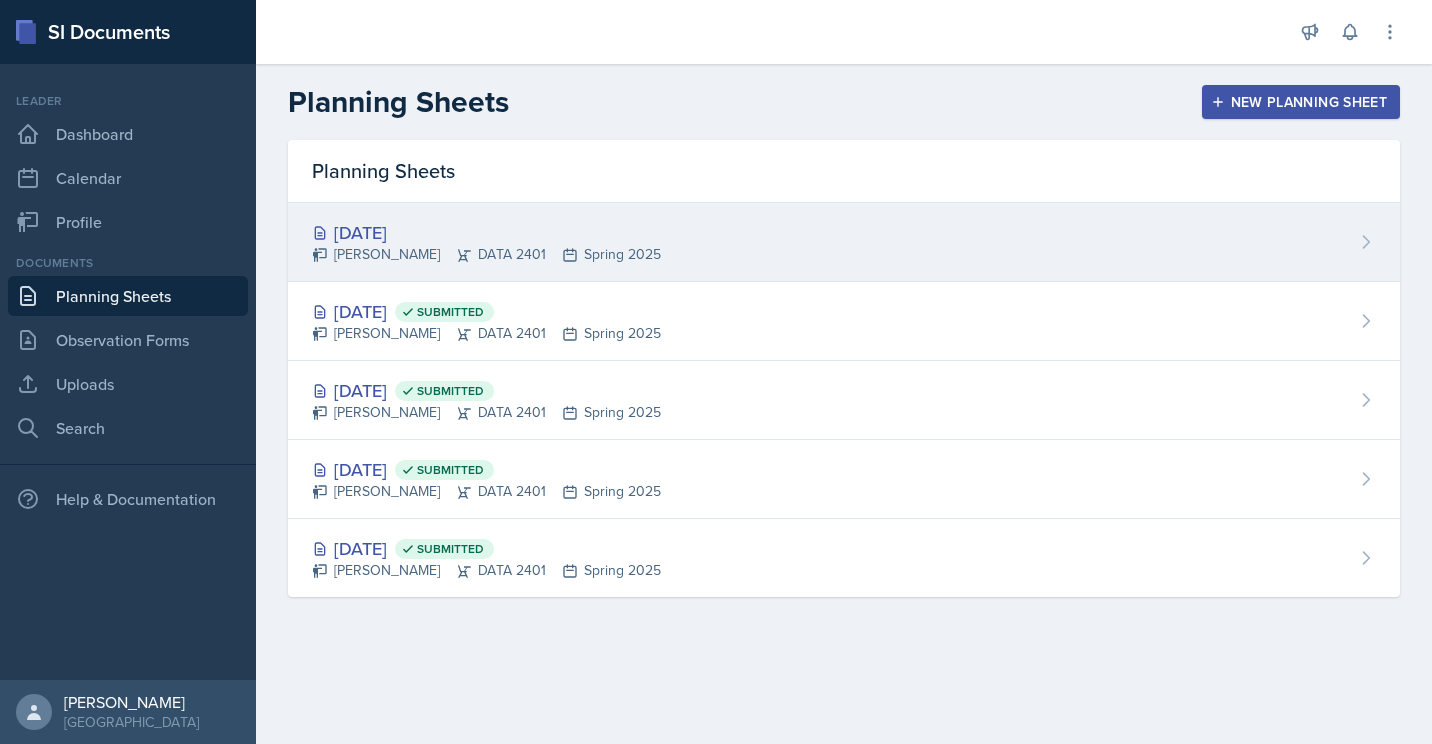 click on "[DATE]
[PERSON_NAME]
DATA 2401
Spring 2025" at bounding box center (844, 242) 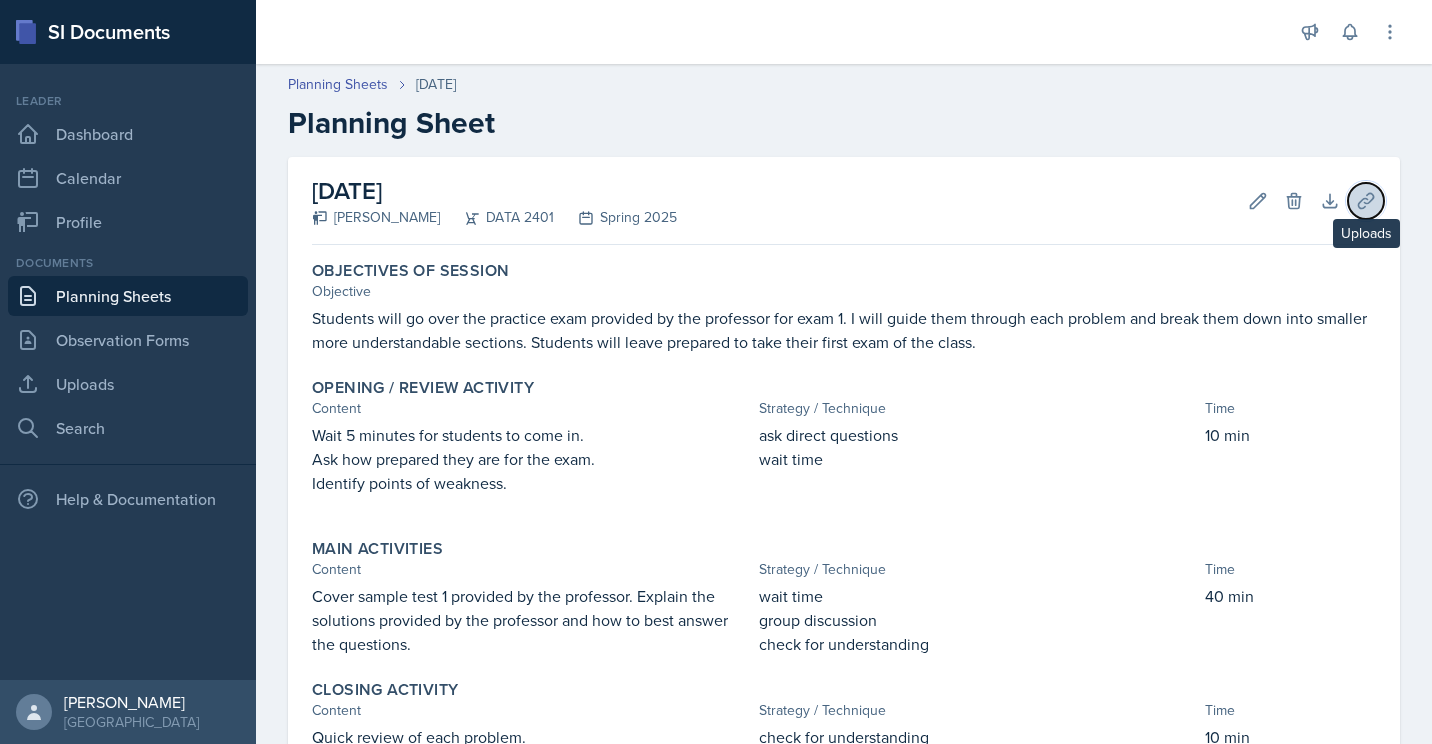 click 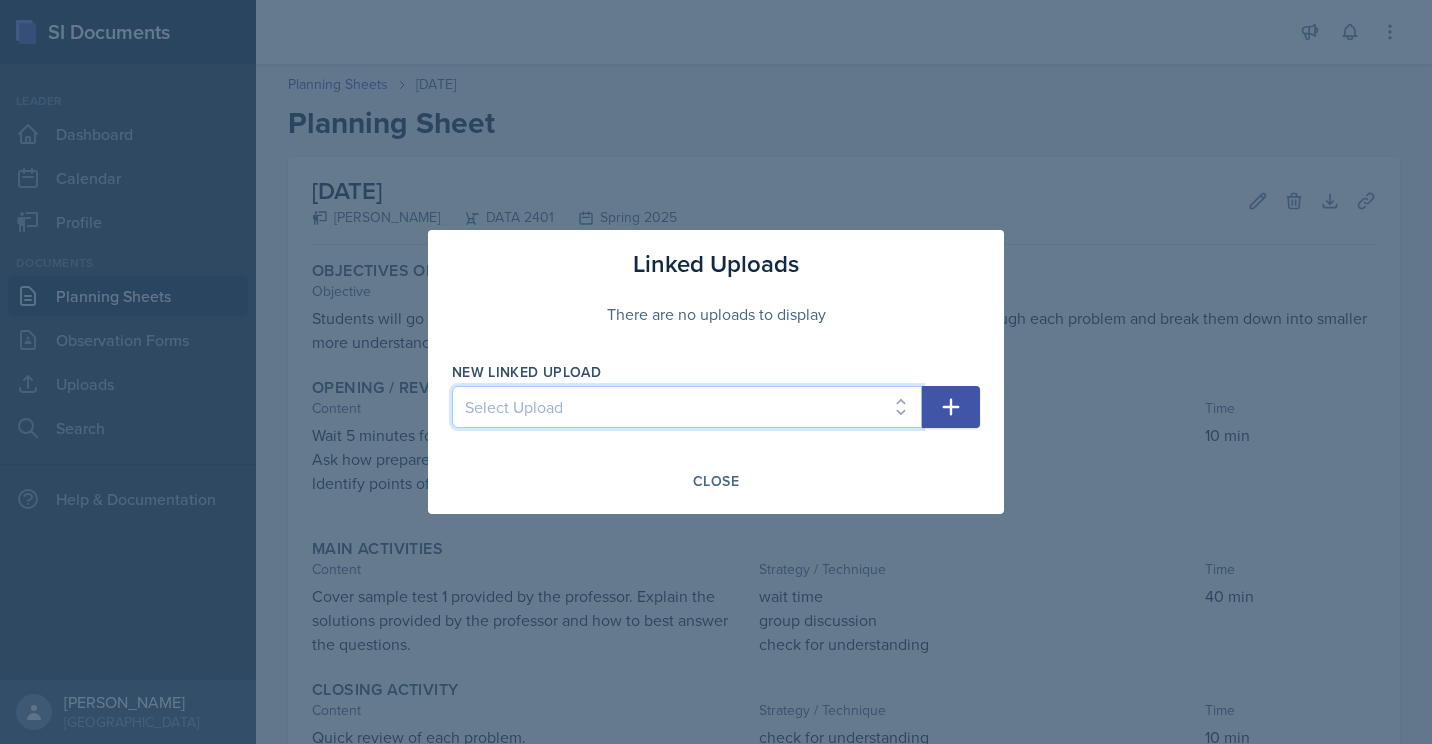 click on "Select Upload   Exam review 2/18 Programming Skills for Data Science Start Writing Code to Wrangle, Analyze, and Visualize Data with R  Sample Test 1" at bounding box center [687, 407] 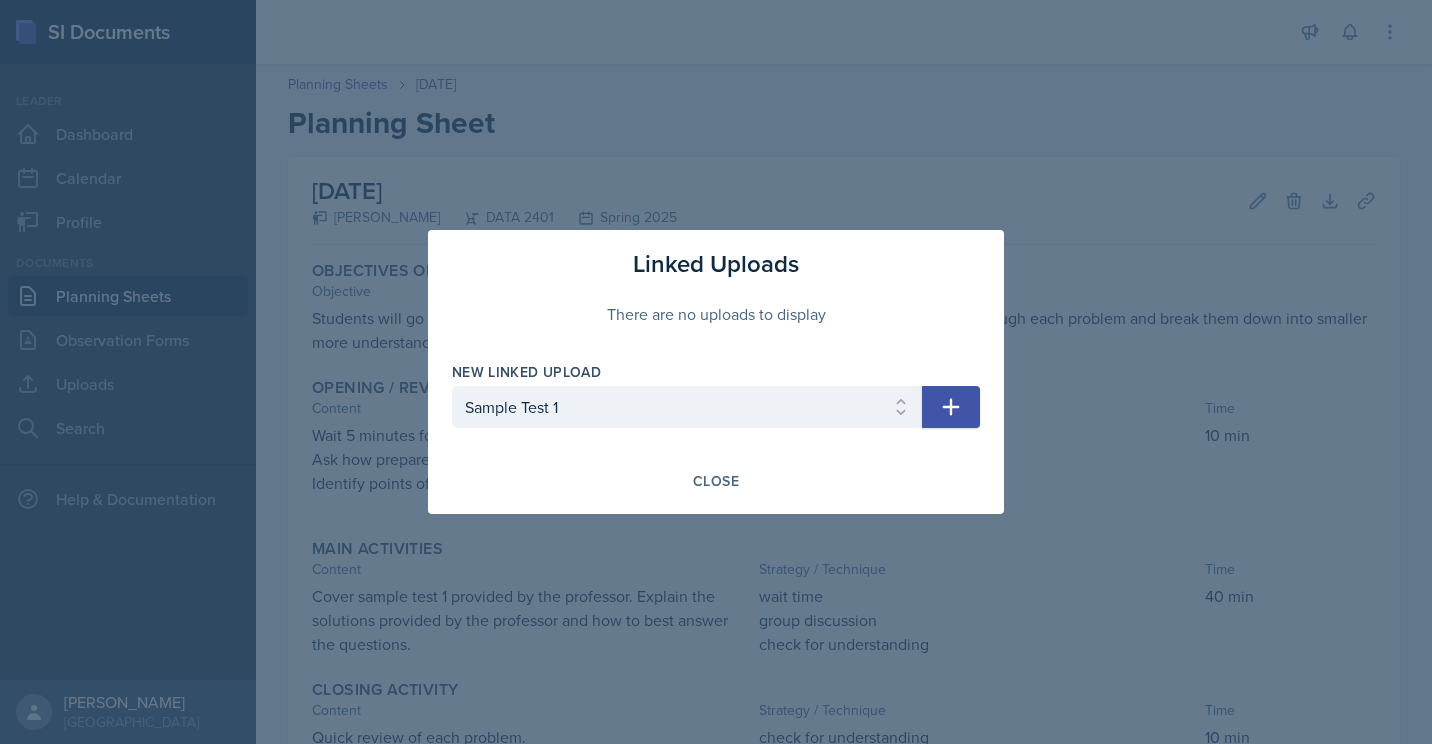 click at bounding box center [951, 407] 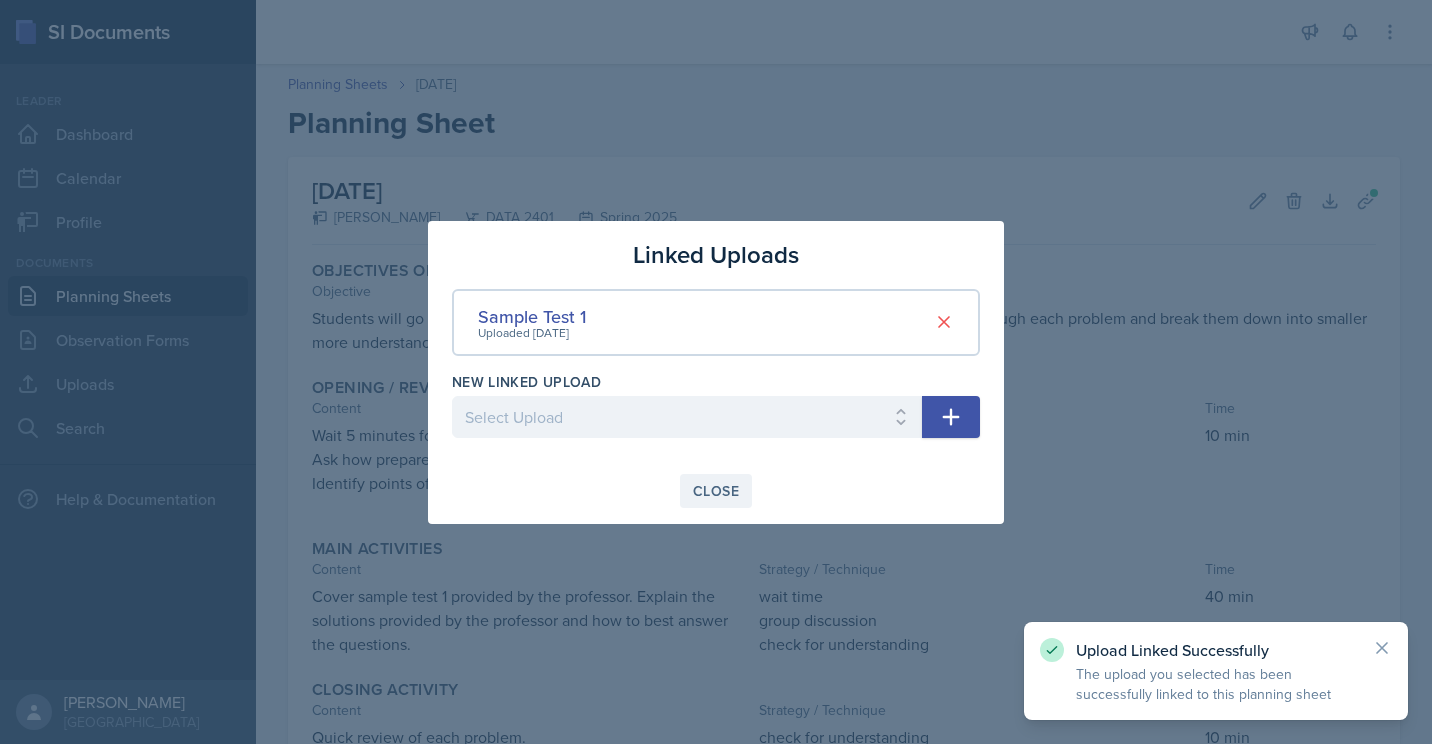 click on "Close" at bounding box center [716, 491] 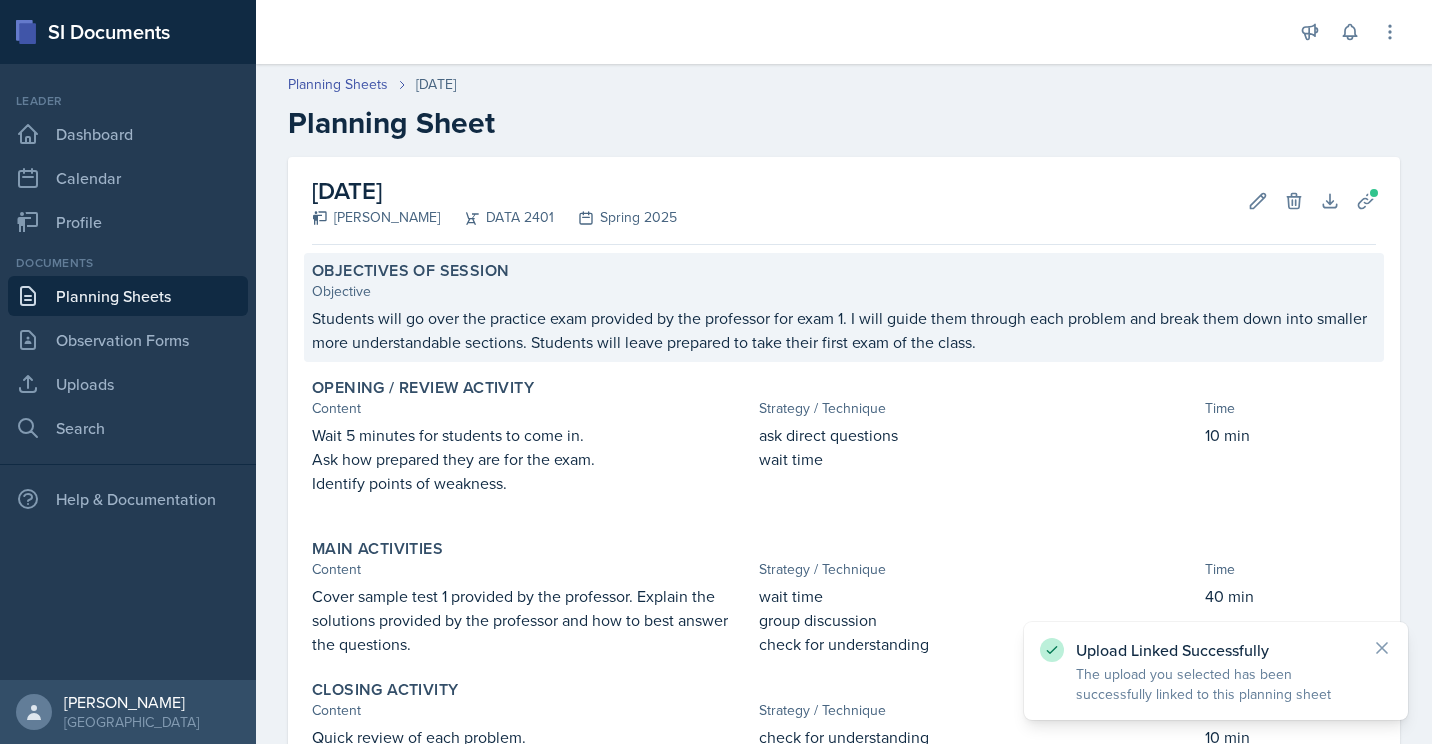 scroll, scrollTop: 288, scrollLeft: 0, axis: vertical 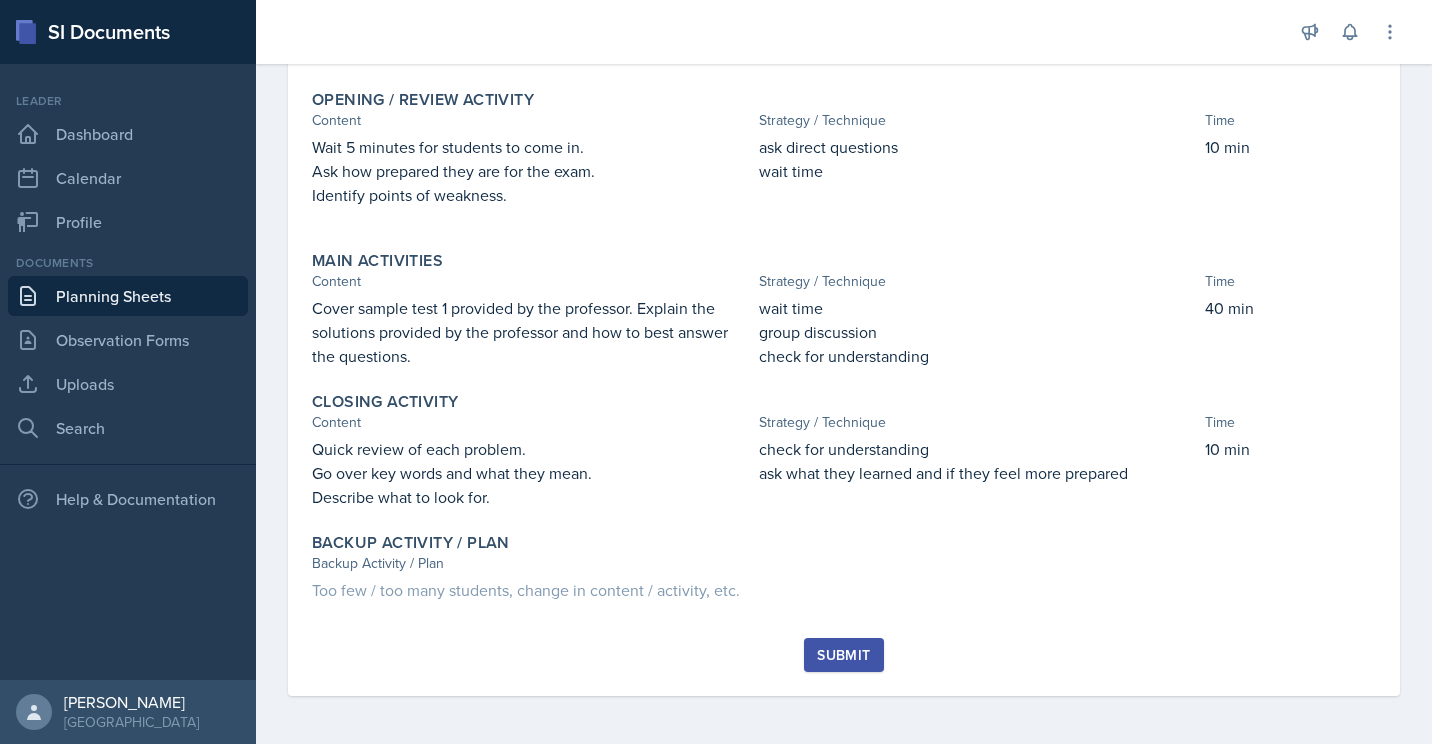 click on "Objectives of Session   Objective         Students will go over the practice exam provided by the professor for exam 1. I will guide them through each problem and break them down into smaller more understandable sections. Students will leave prepared to take their first exam of the class.     Opening / Review Activity   Content     Strategy / Technique     Time     Wait 5 minutes for students to come in. Ask how prepared they are for the exam. Identify points of weakness.   ask direct questions wait time   10 min Main Activities   Content     Strategy / Technique     Time     Cover sample test 1 provided by the professor. Explain the solutions provided by the professor and how to best answer the questions.   wait time group discussion check for understanding   40 min Closing Activity   Content     Strategy / Technique     Time     Quick review of each problem. Go over key words and what they mean. Describe what to look for.   check for understanding ask what they learned and if they feel more prepared" at bounding box center [844, 301] 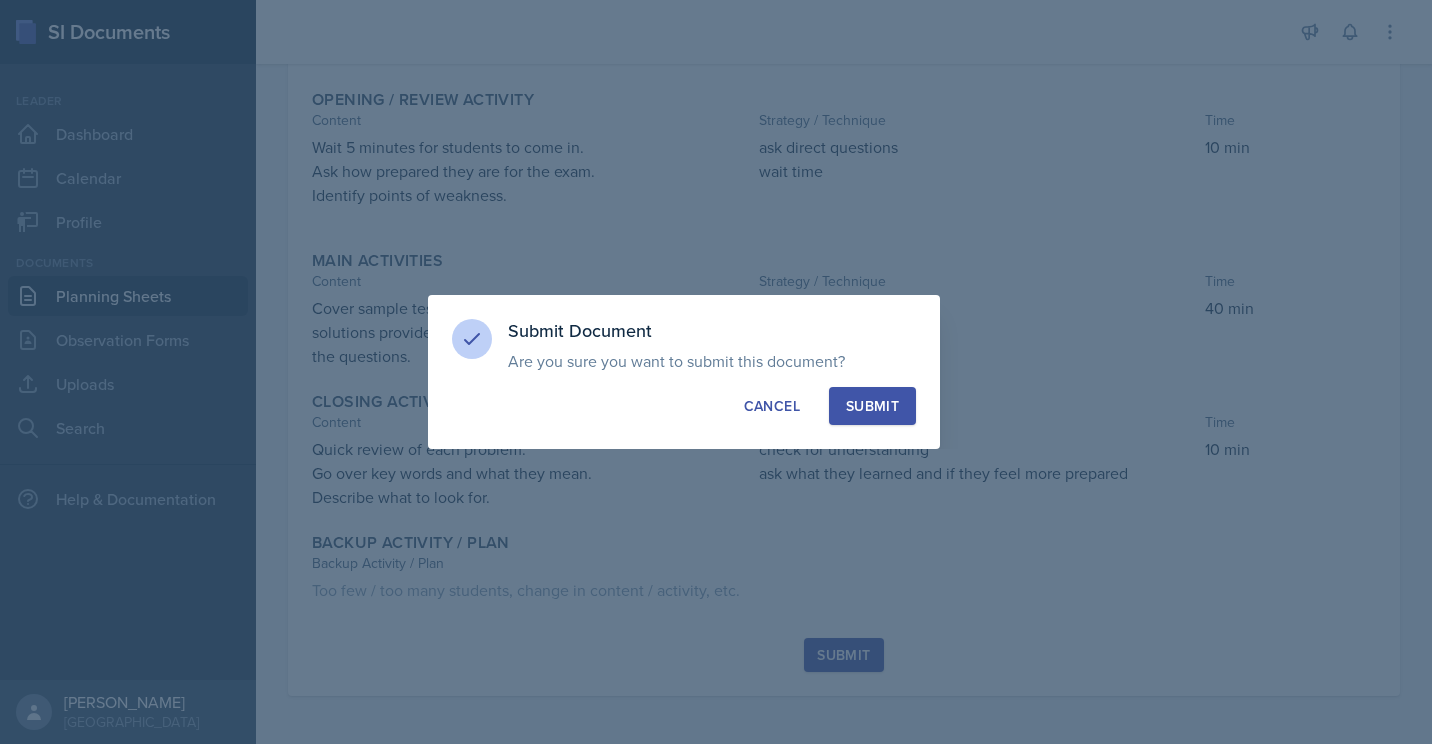 click on "Submit" at bounding box center (872, 406) 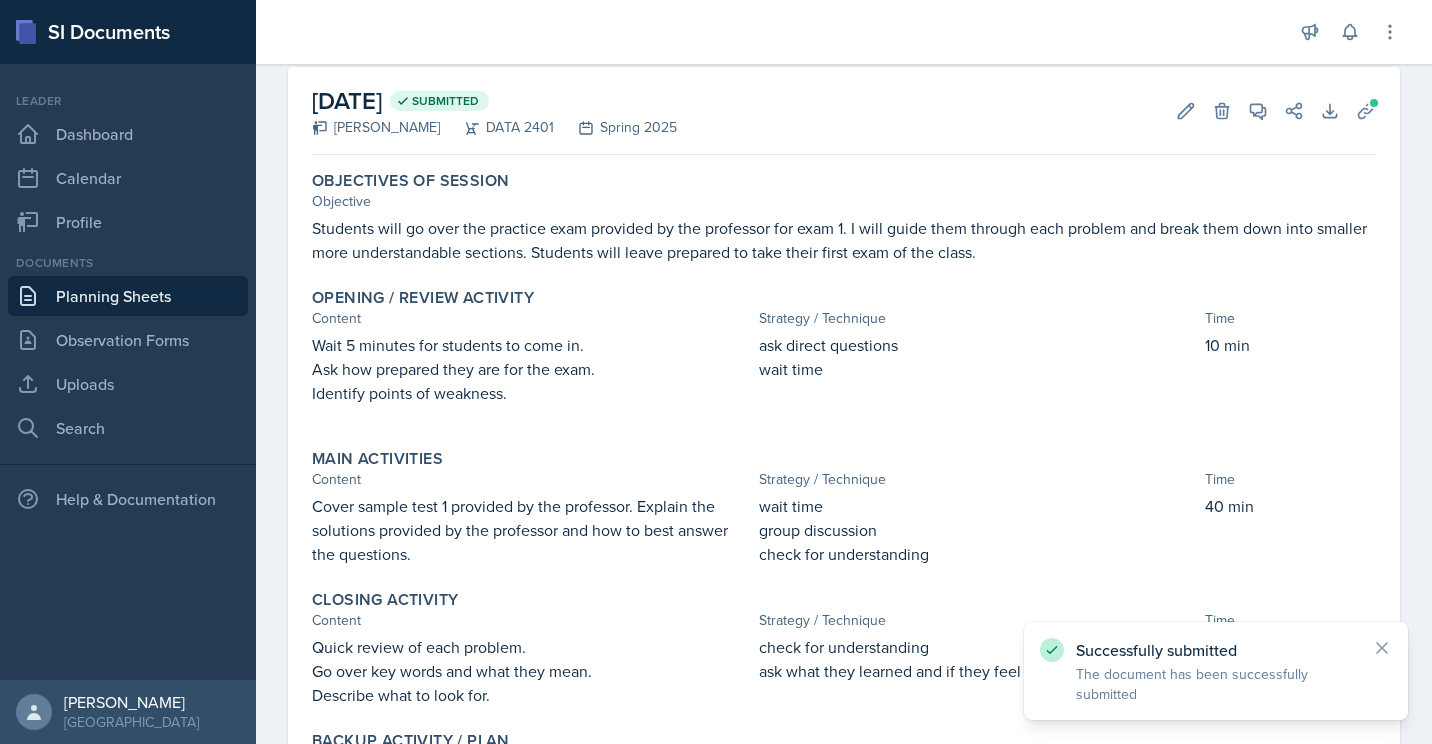 scroll, scrollTop: 0, scrollLeft: 0, axis: both 